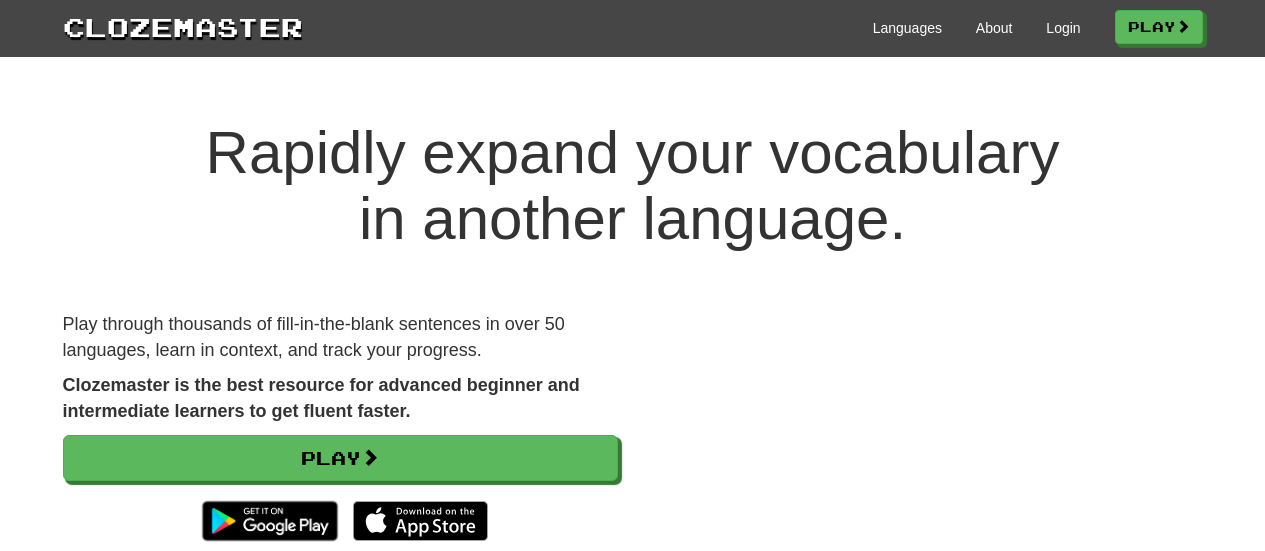 scroll, scrollTop: 0, scrollLeft: 0, axis: both 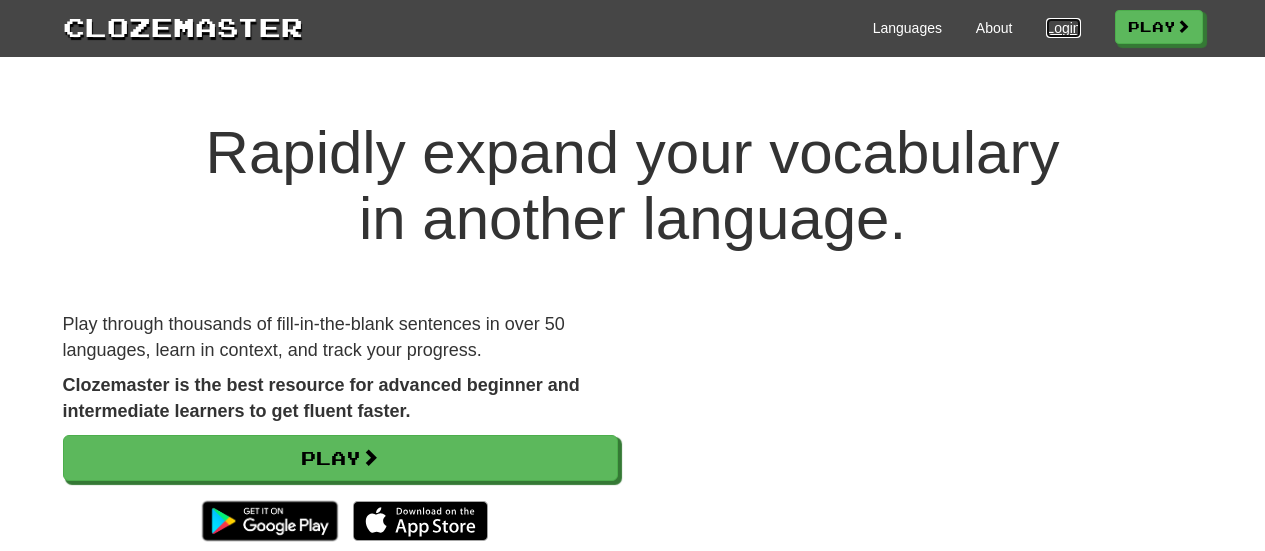 click on "Login" at bounding box center (1063, 28) 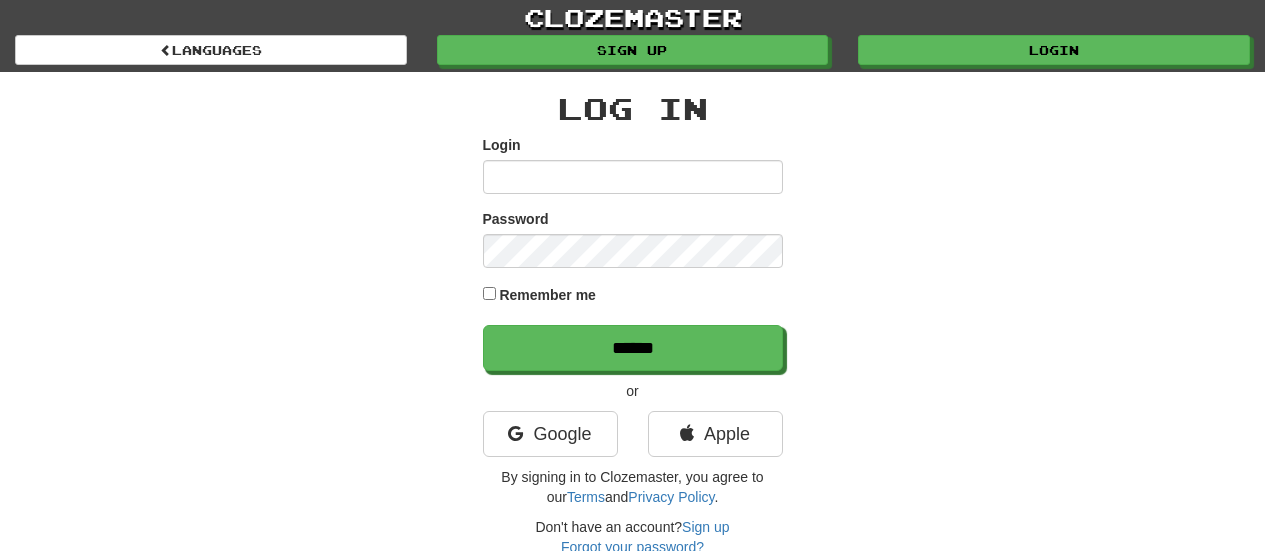 scroll, scrollTop: 0, scrollLeft: 0, axis: both 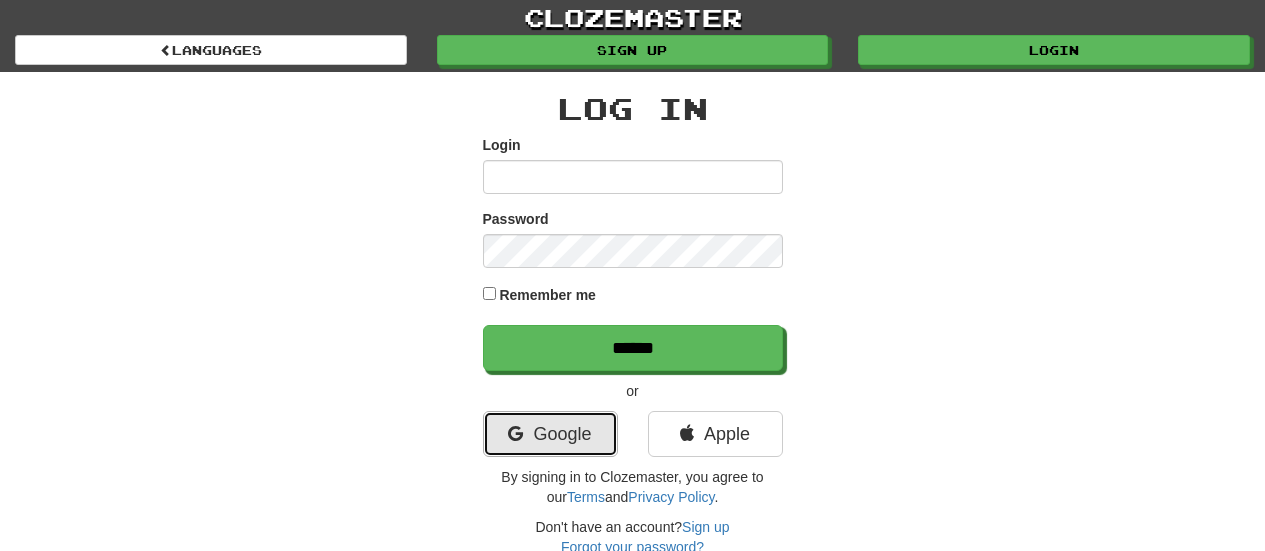 click on "Google" at bounding box center [550, 434] 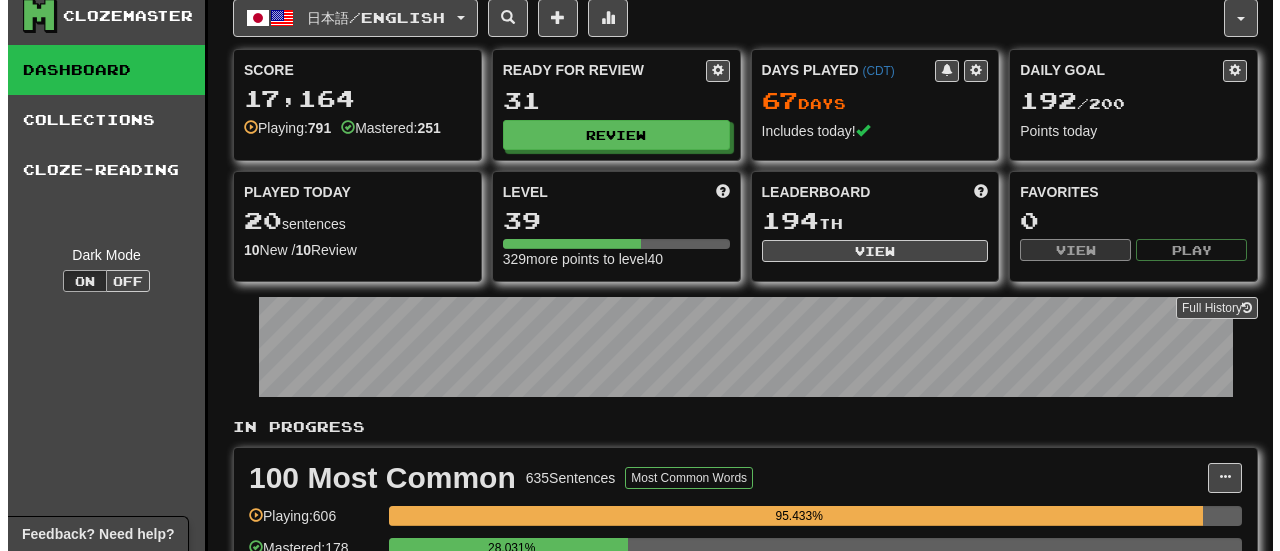 scroll, scrollTop: 100, scrollLeft: 0, axis: vertical 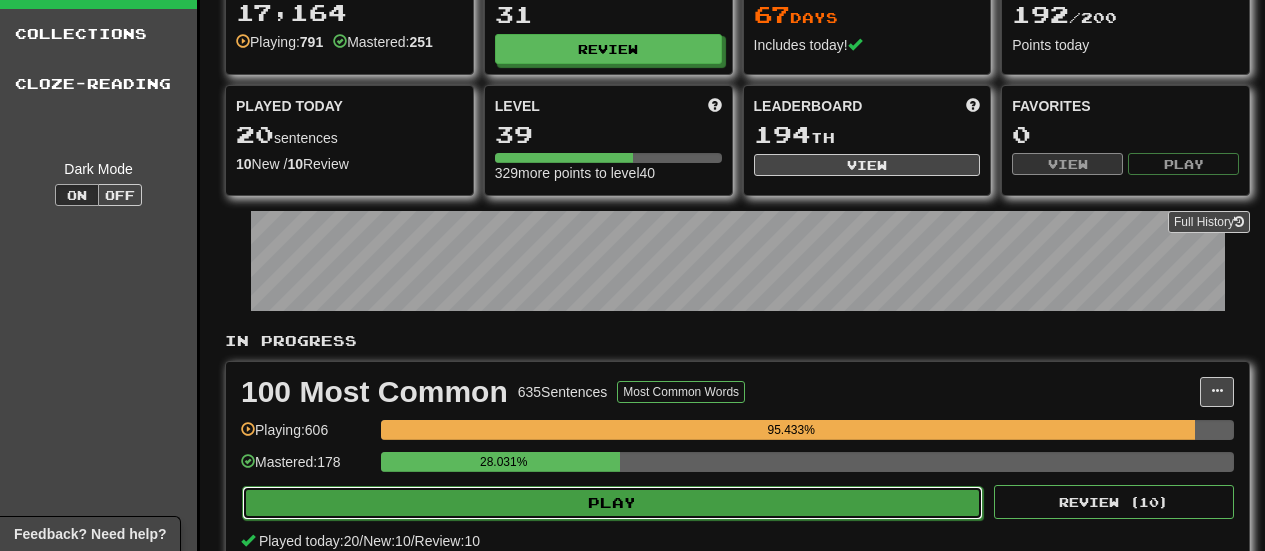 click on "Play" at bounding box center [612, 503] 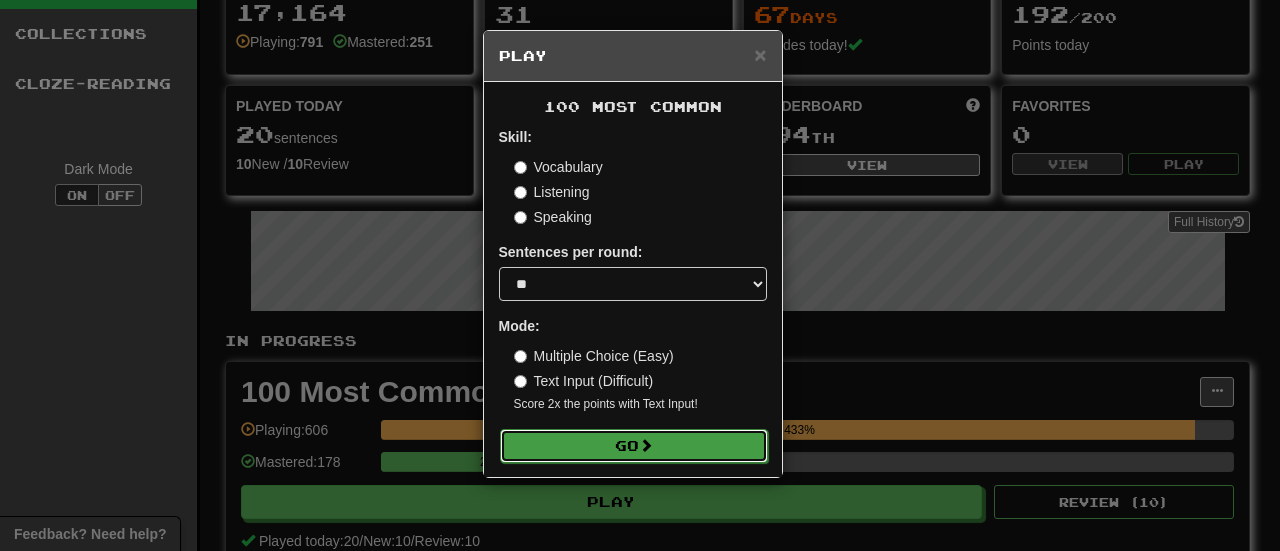 click at bounding box center (646, 445) 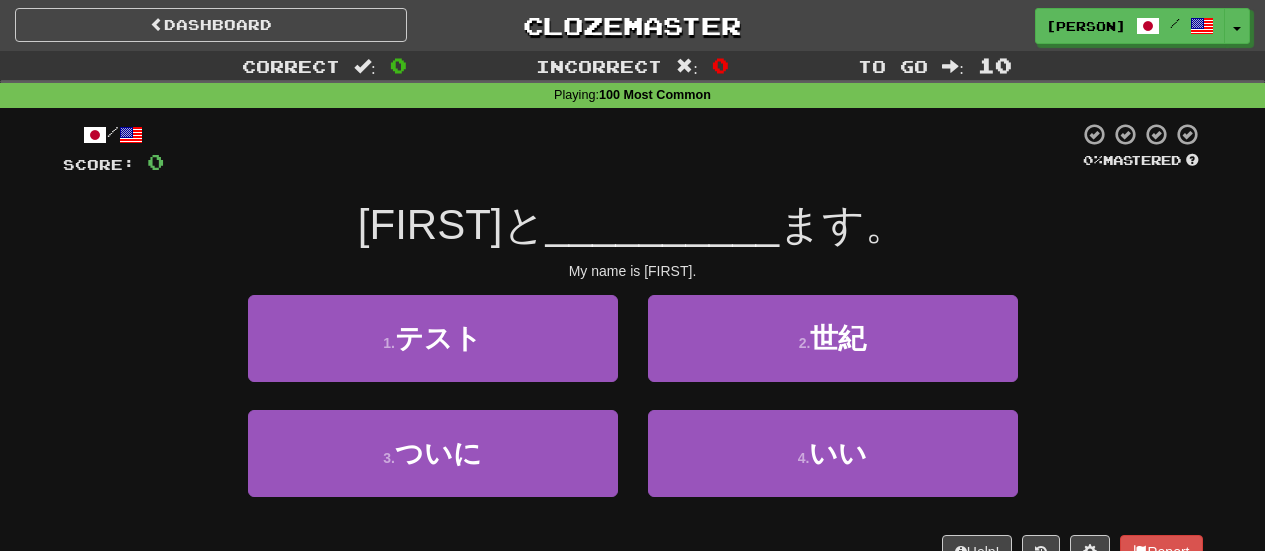 scroll, scrollTop: 0, scrollLeft: 0, axis: both 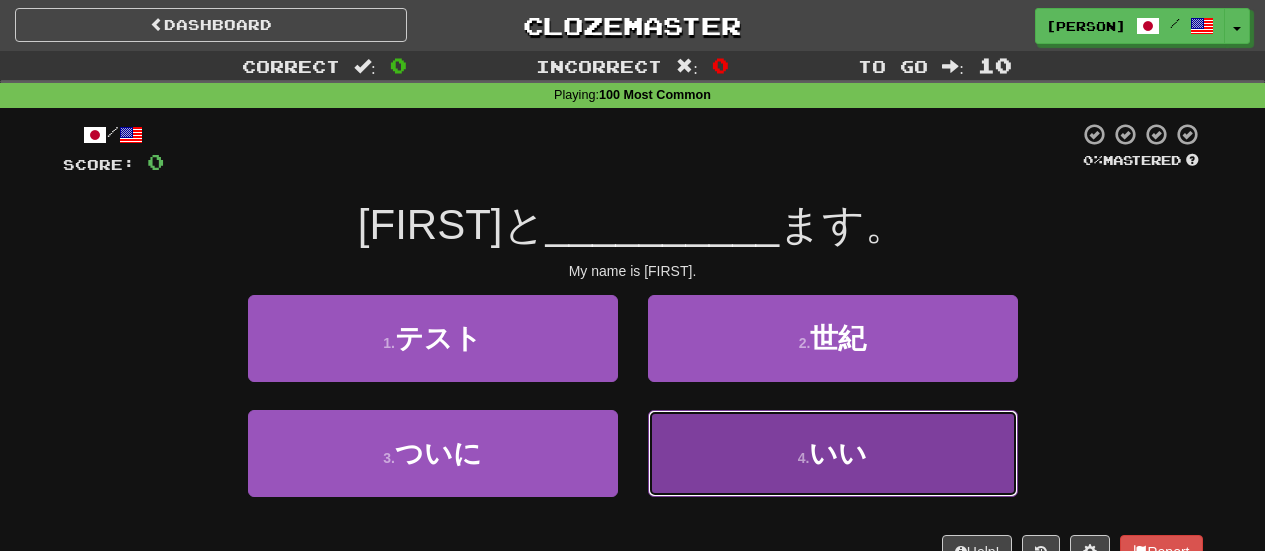 click on "4 .  いい" at bounding box center (833, 453) 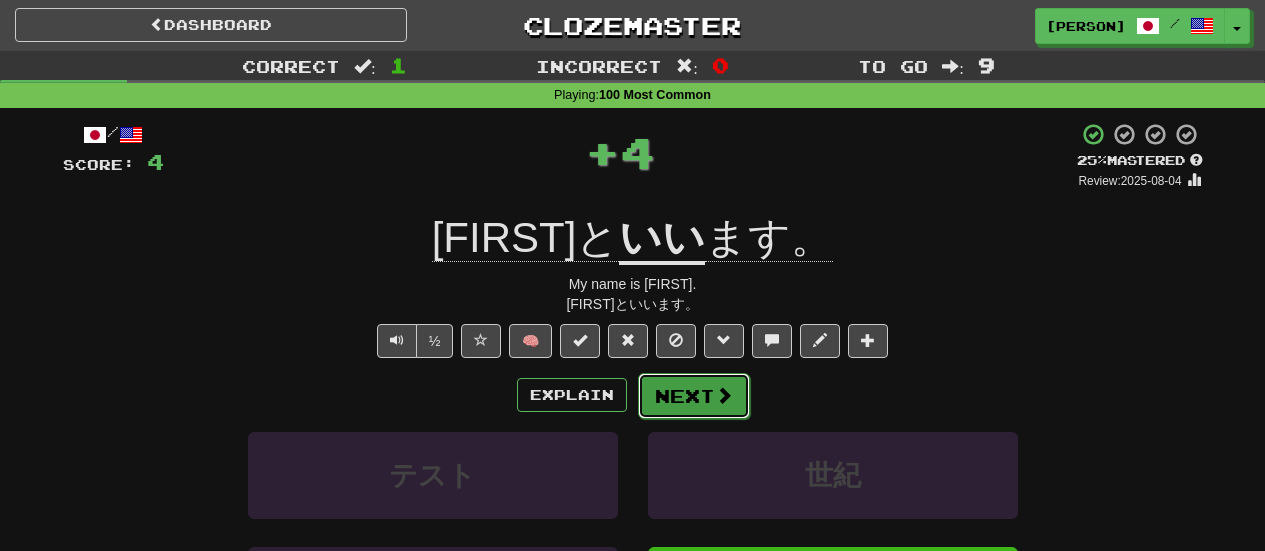 click on "Next" at bounding box center [694, 396] 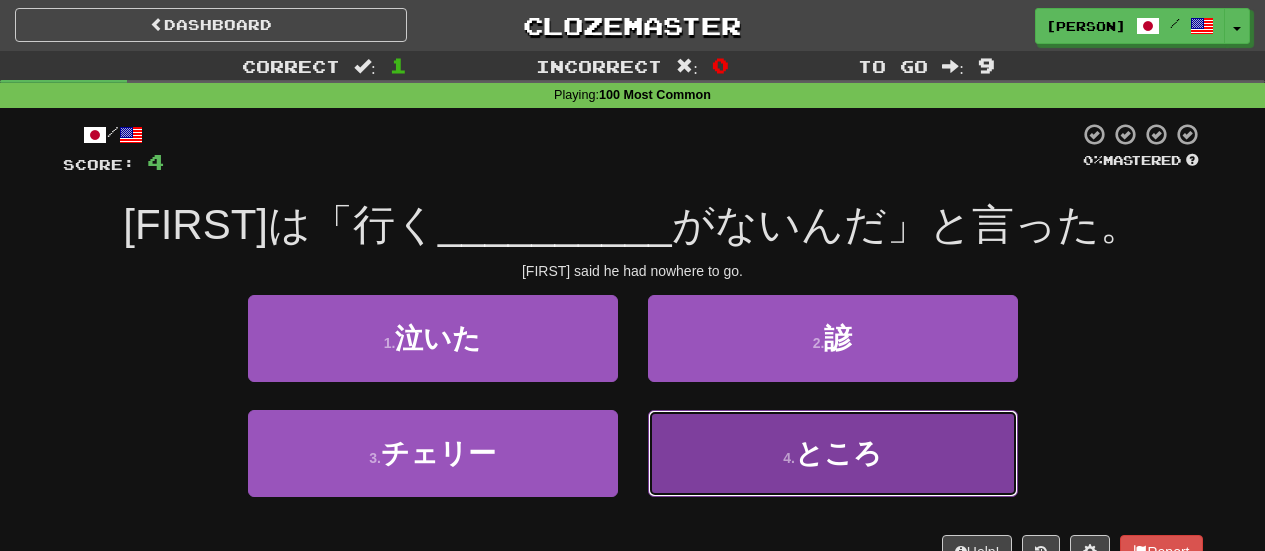 click on "4 .  ところ" at bounding box center (833, 453) 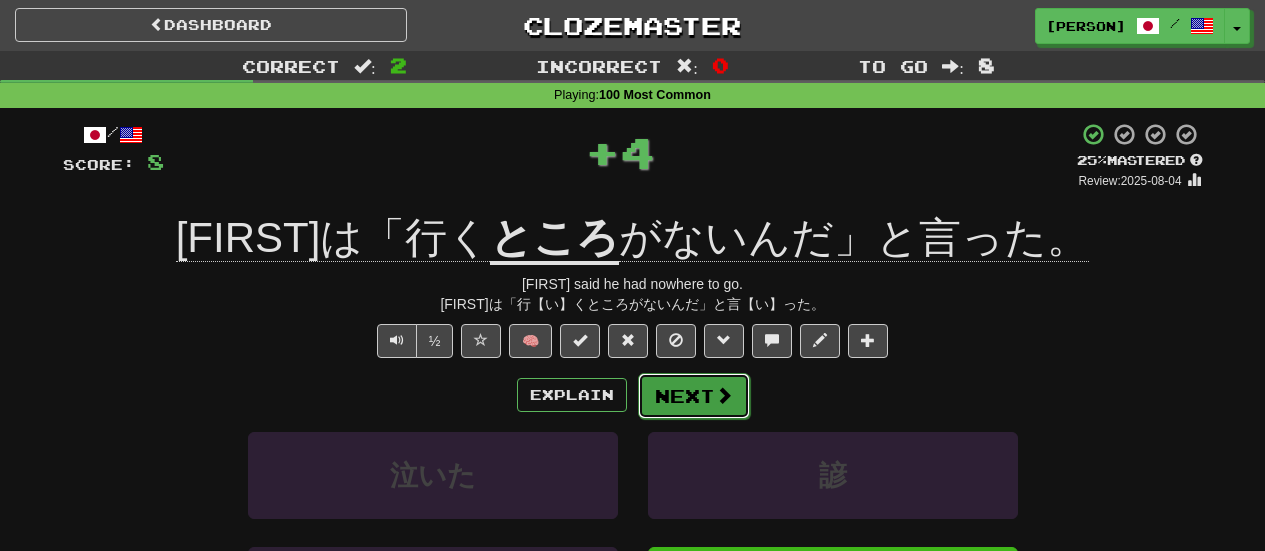 click on "Next" at bounding box center (694, 396) 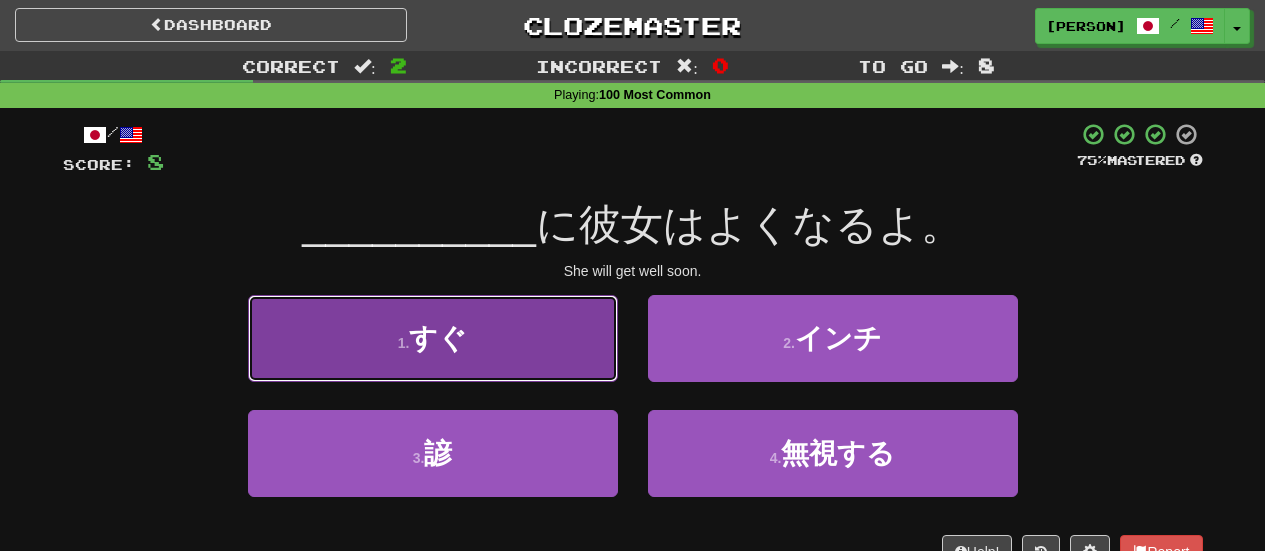 drag, startPoint x: 546, startPoint y: 363, endPoint x: 540, endPoint y: 354, distance: 10.816654 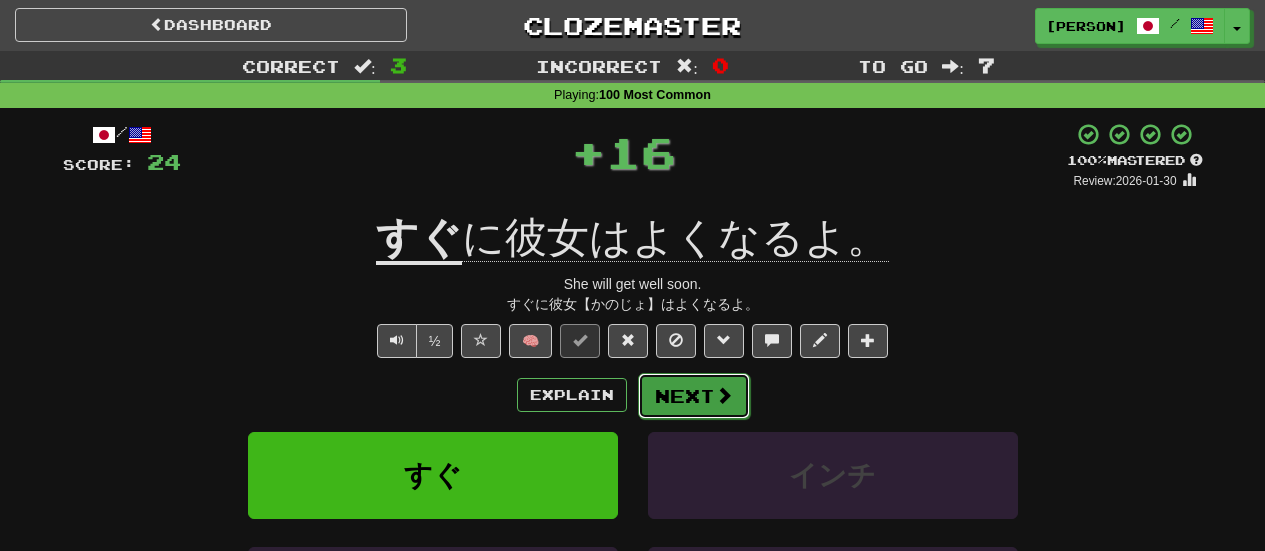 click on "Next" at bounding box center (694, 396) 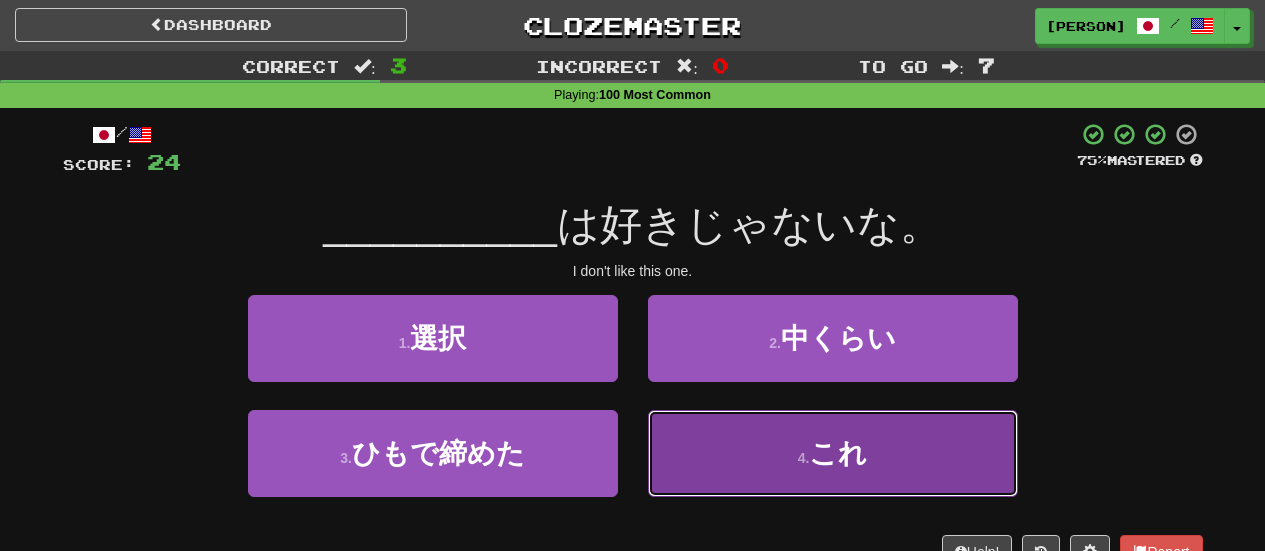 click on "4 .  これ" at bounding box center [833, 453] 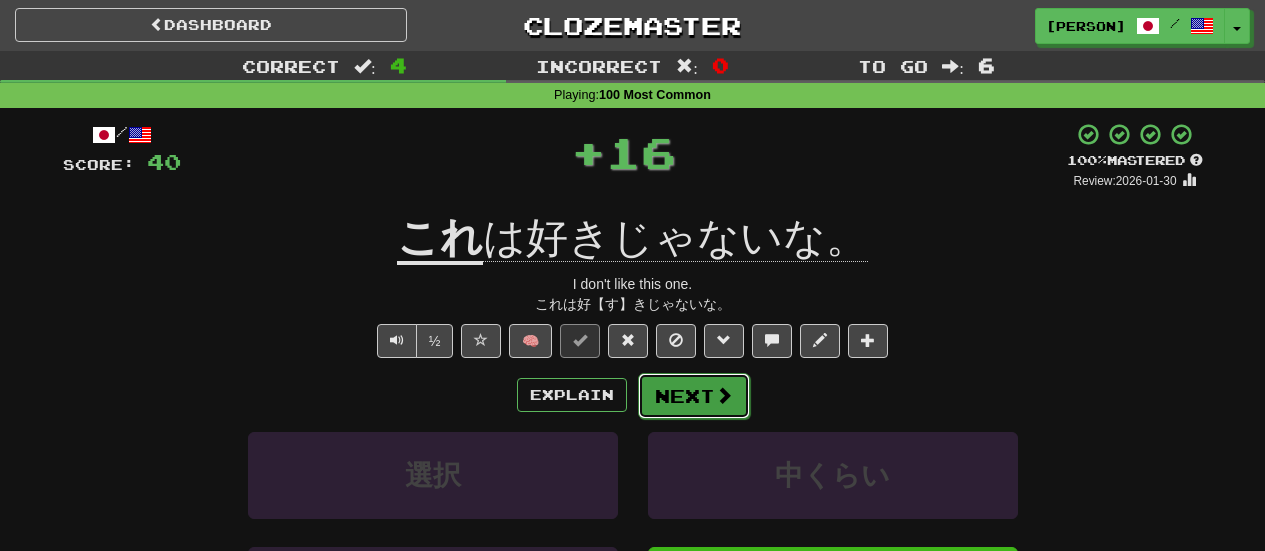 click on "Next" at bounding box center (694, 396) 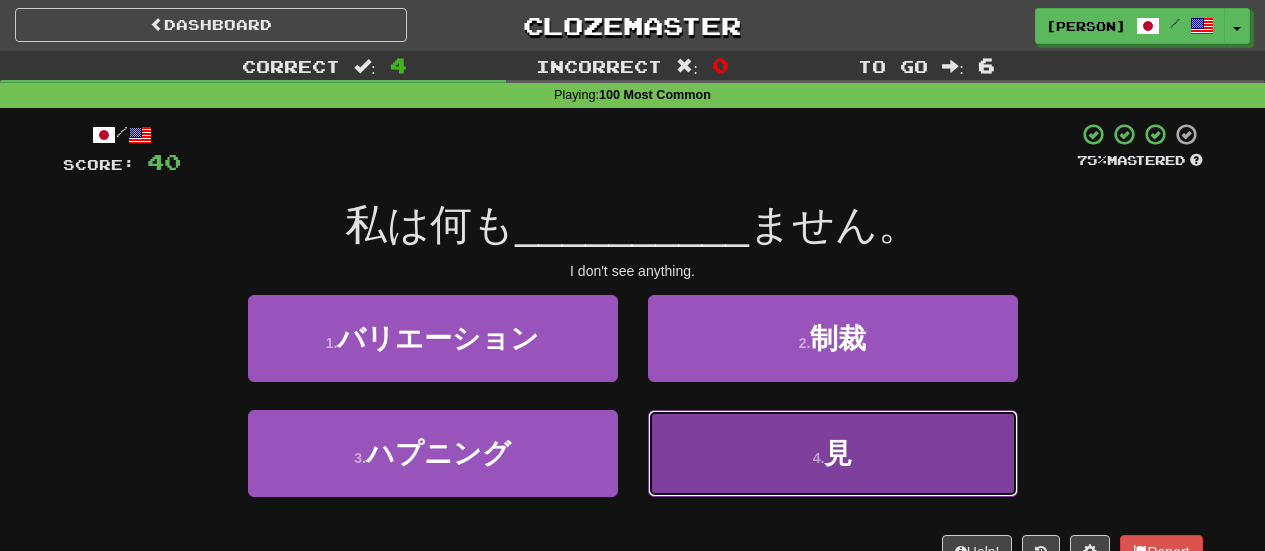 click on "4 .  見" at bounding box center (833, 453) 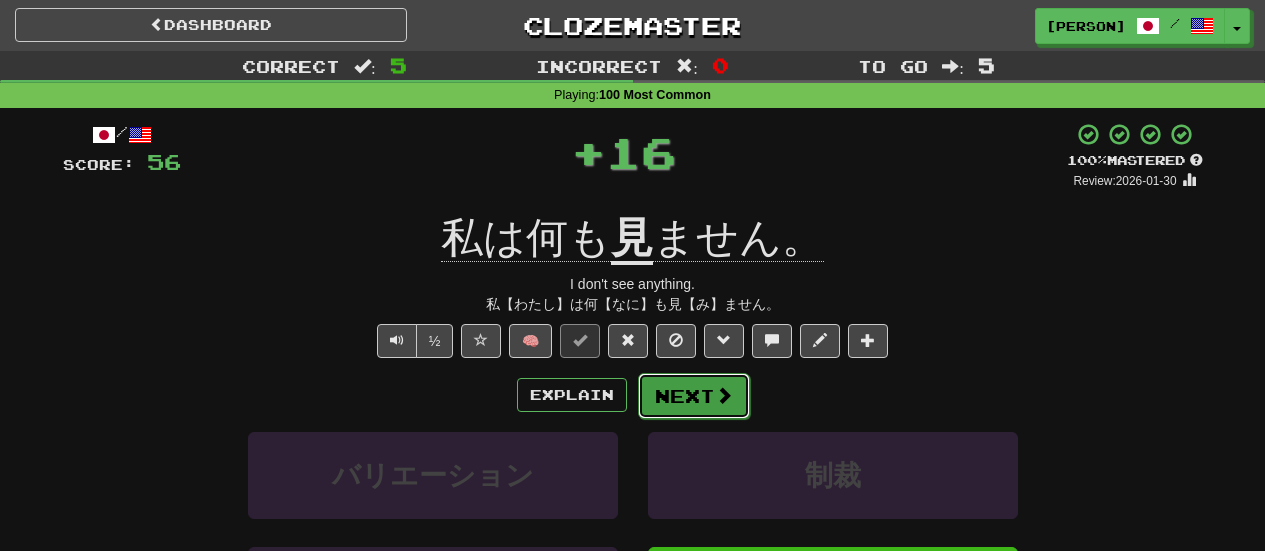 click on "Next" at bounding box center [694, 396] 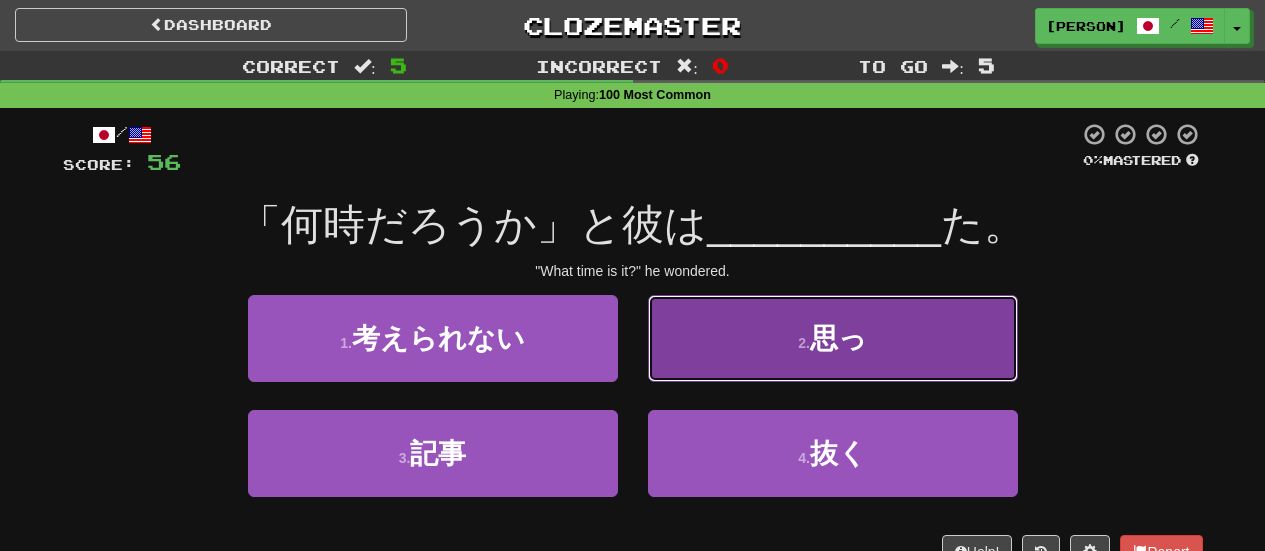 click on "2 .  思っ" at bounding box center [833, 338] 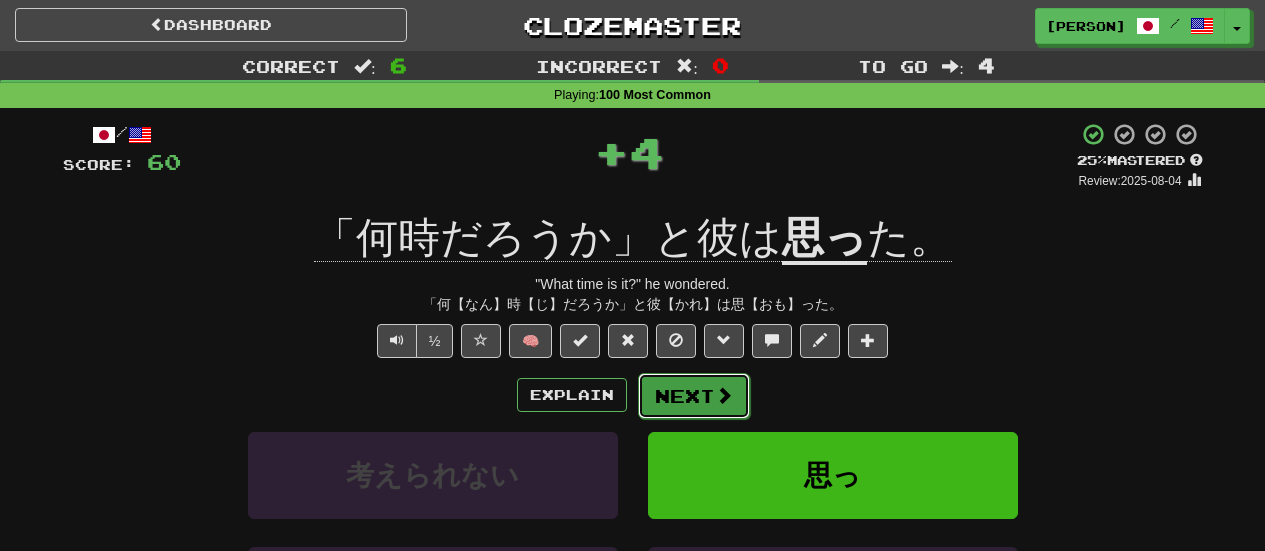 click on "Next" at bounding box center (694, 396) 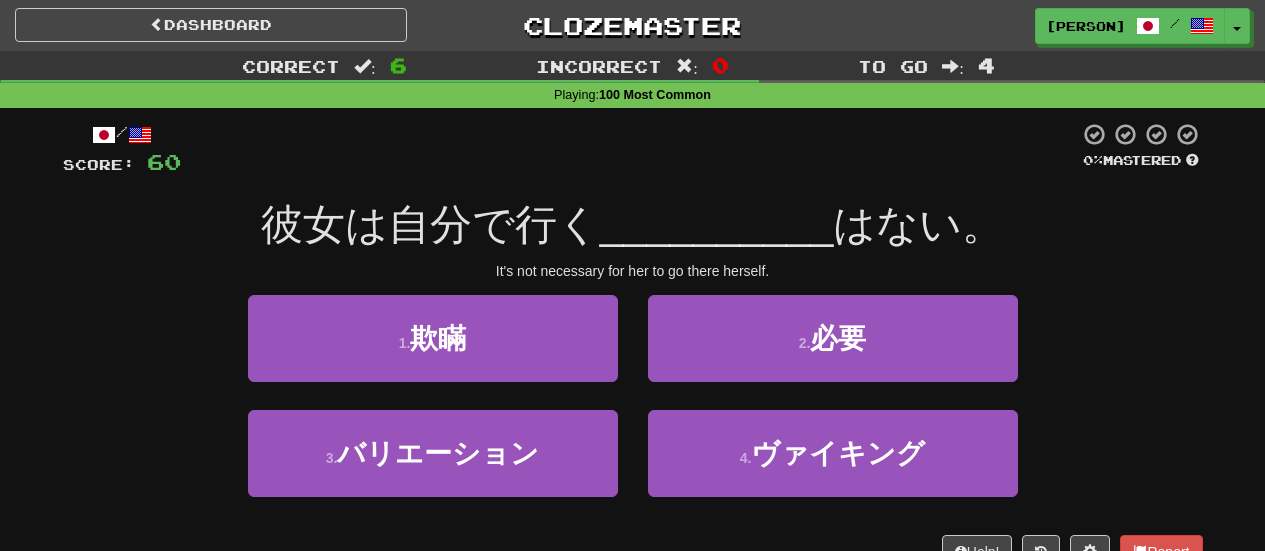 click on "2 .  必要" at bounding box center [833, 352] 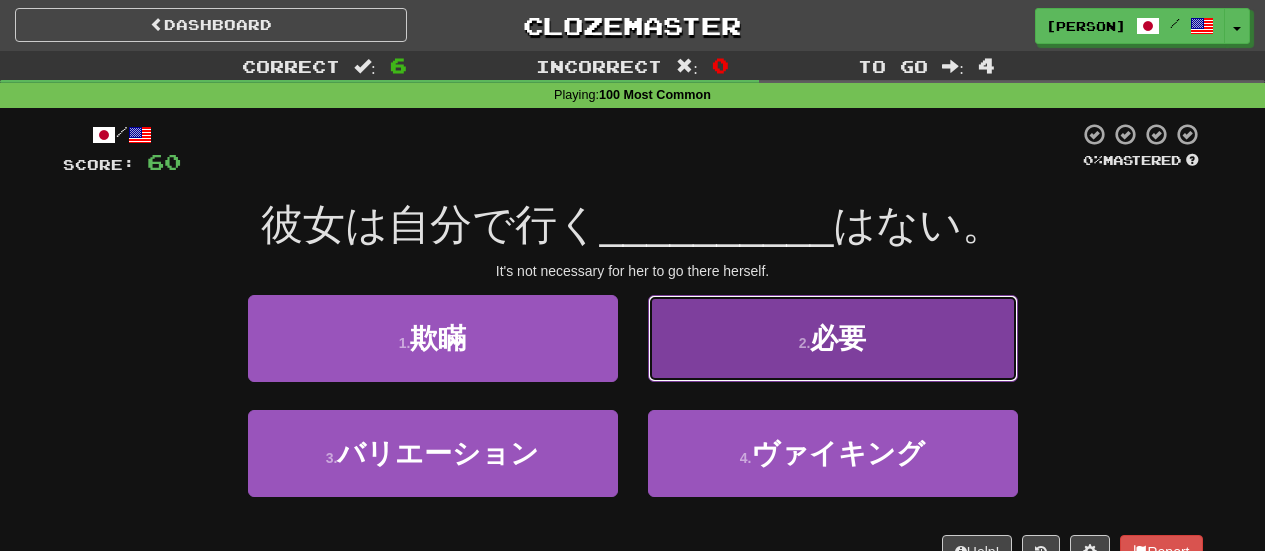 click on "2 .  必要" at bounding box center (833, 338) 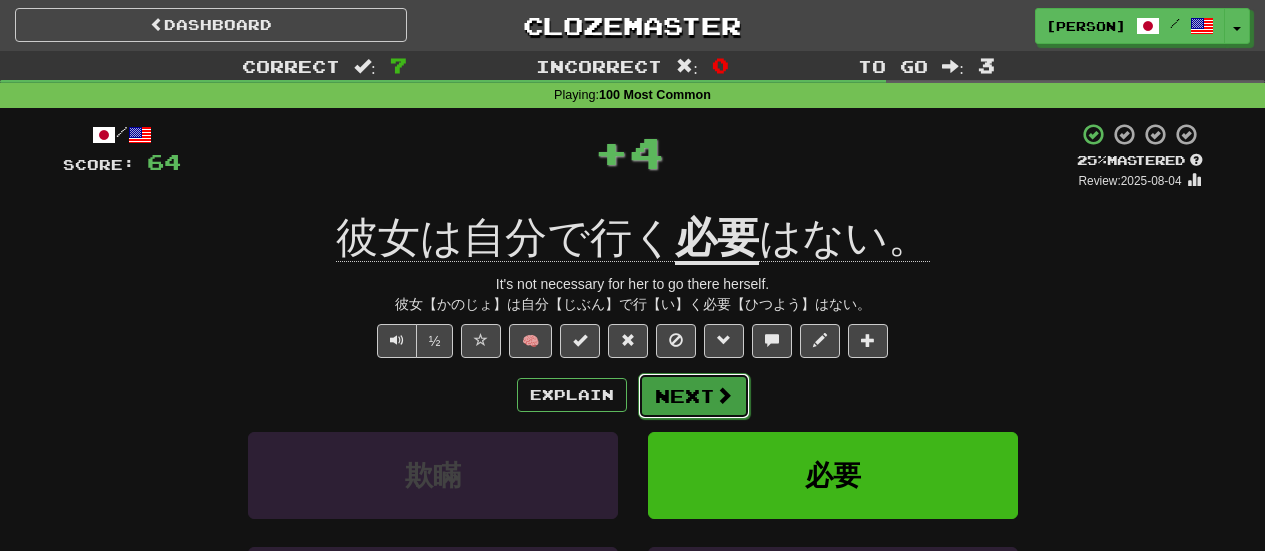 click on "Next" at bounding box center [694, 396] 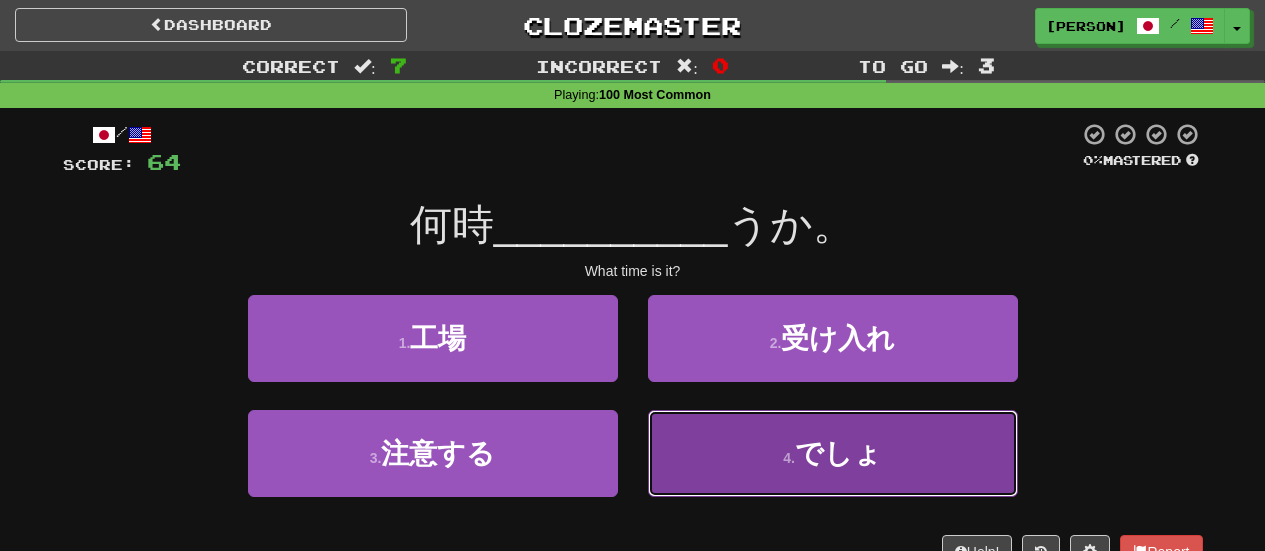 click on "4 .  でしょ" at bounding box center (833, 453) 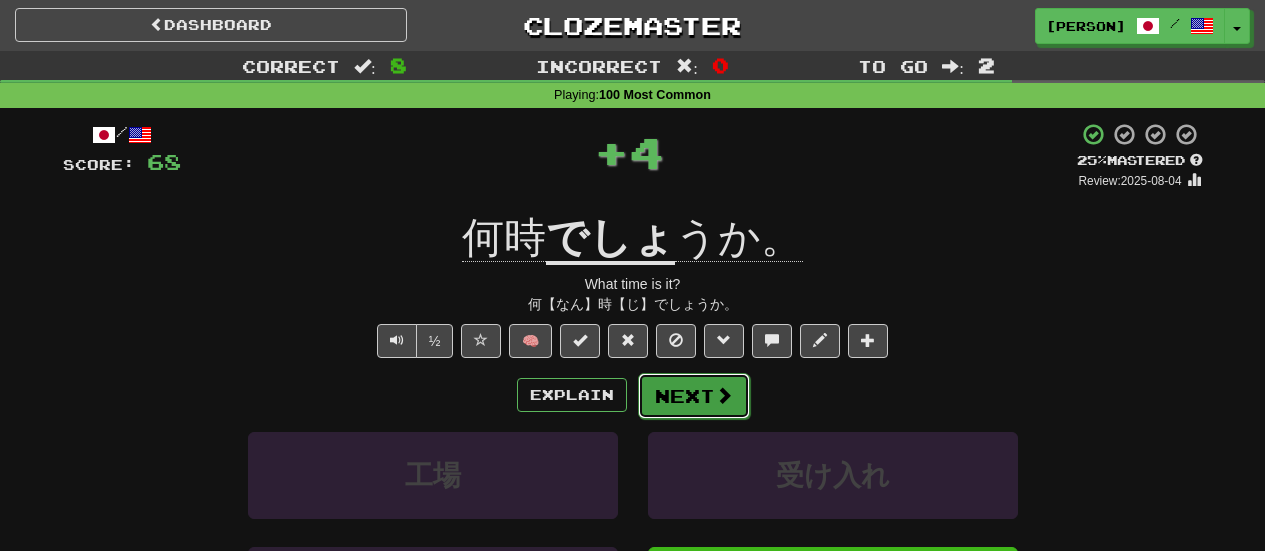 click on "Next" at bounding box center [694, 396] 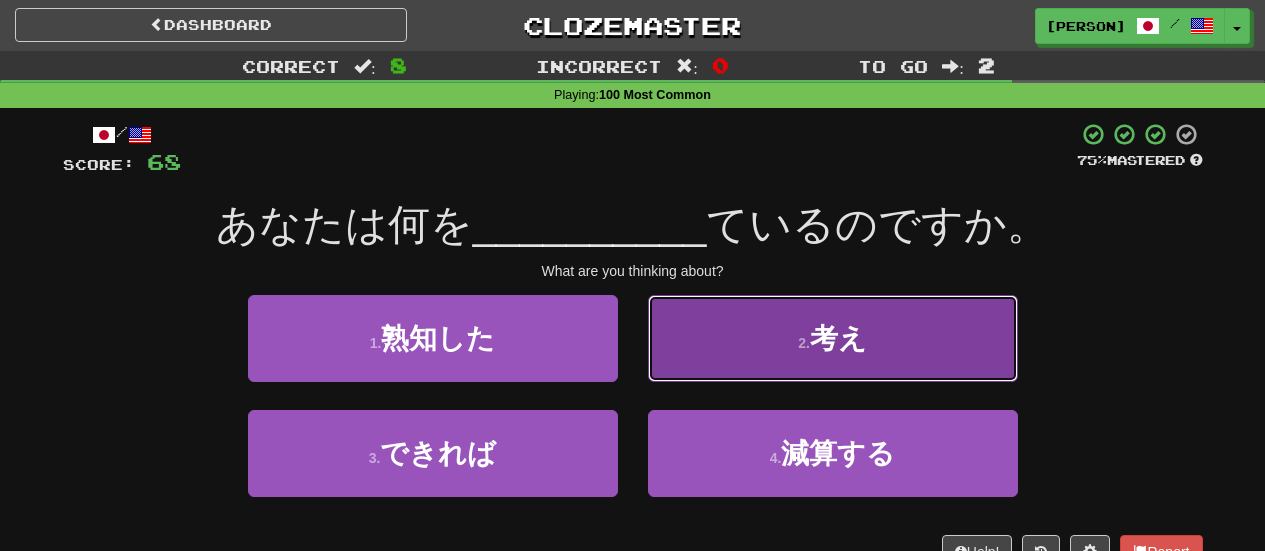 click on "2 .  考え" at bounding box center (833, 338) 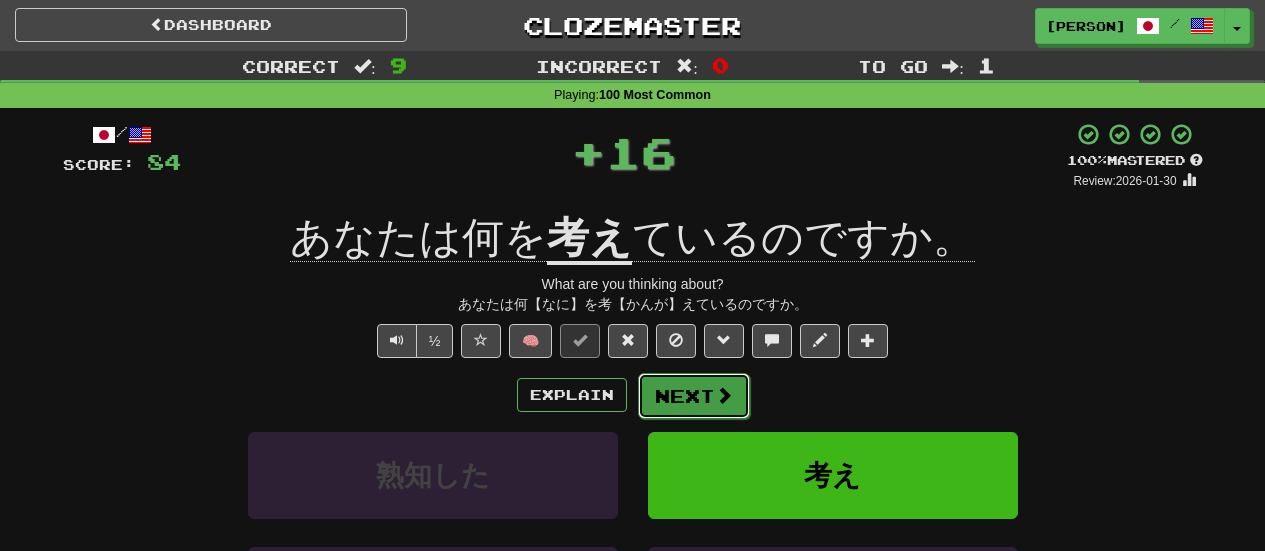 click at bounding box center [724, 395] 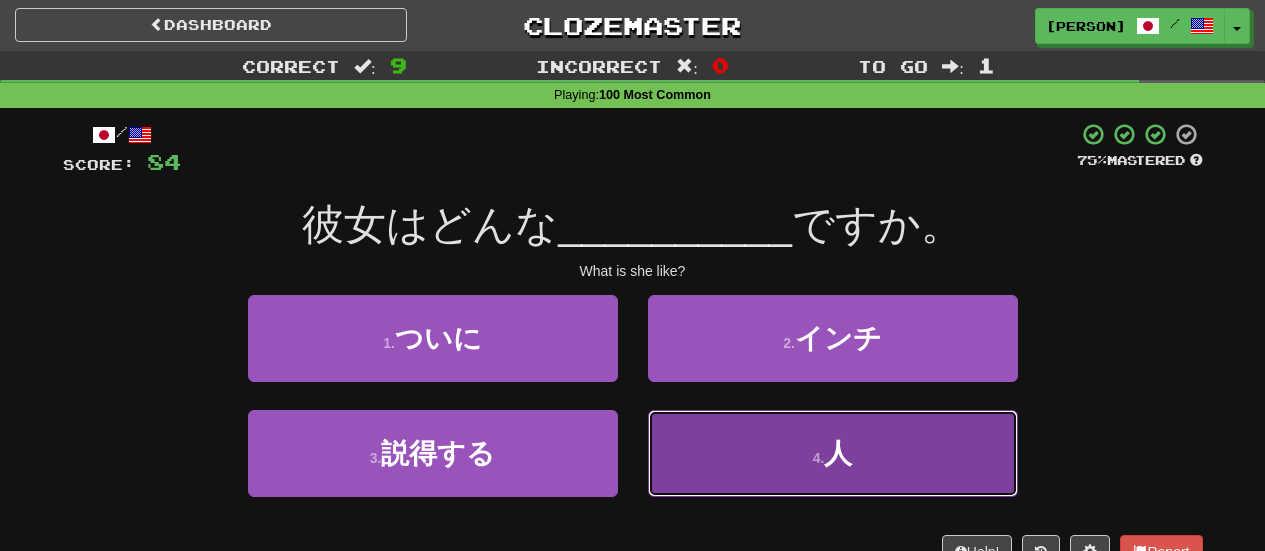 click on "4 .  人" at bounding box center [833, 453] 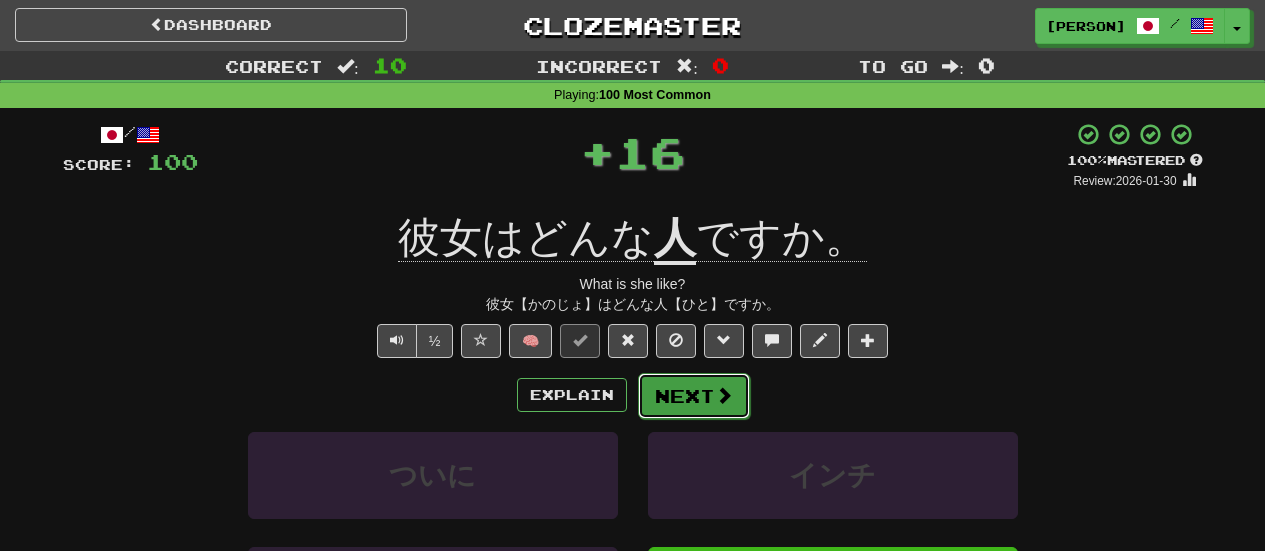 click on "Next" at bounding box center [694, 396] 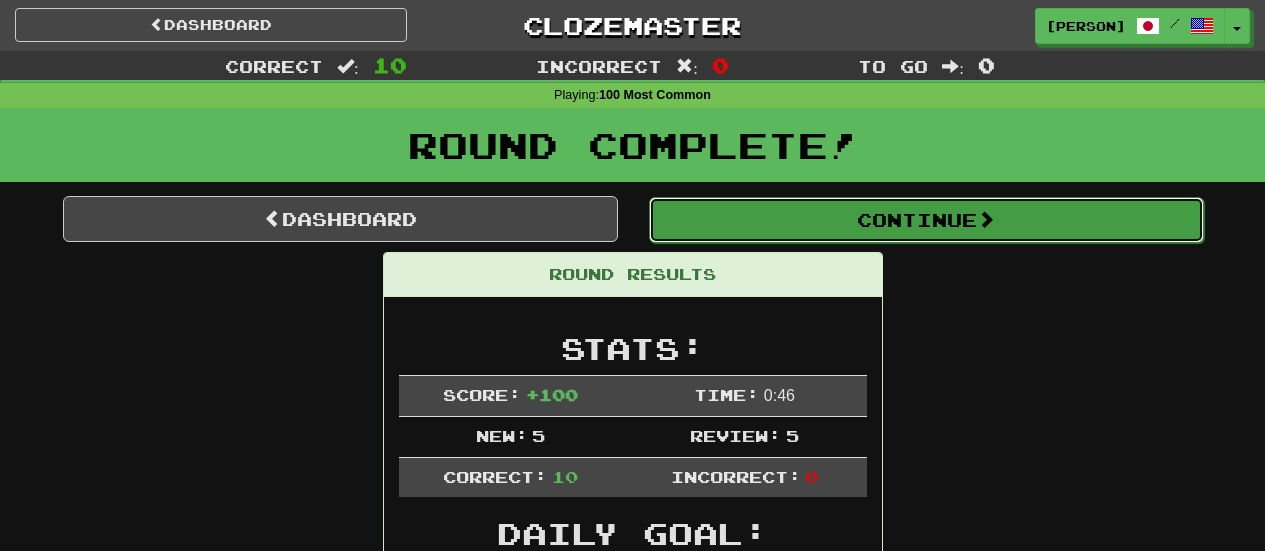 click on "Continue" at bounding box center [926, 220] 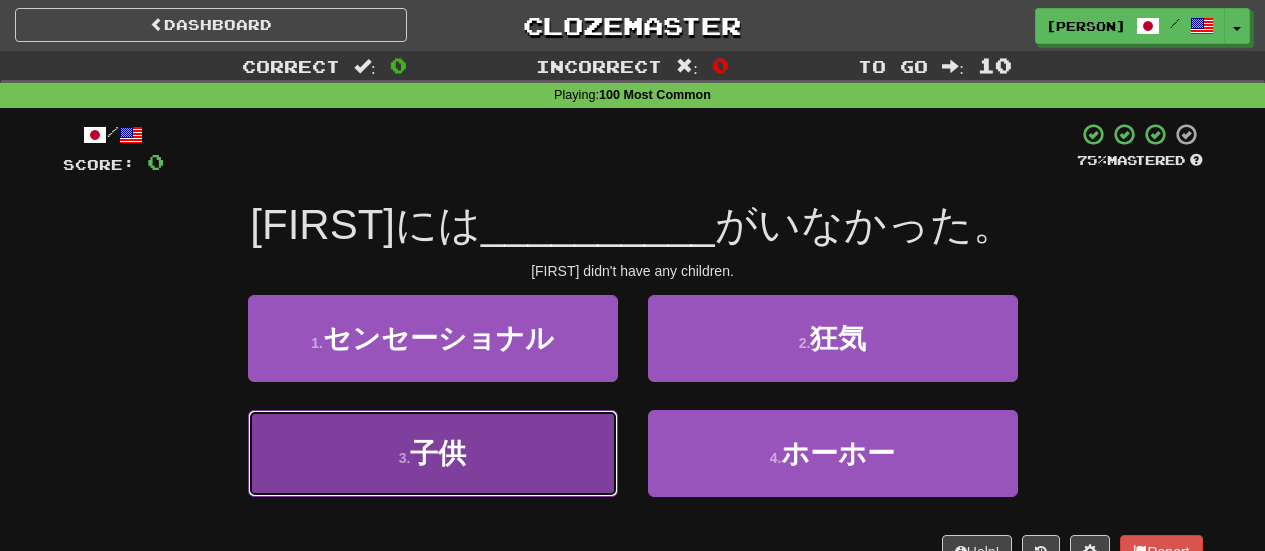 click on "3 .  子供" at bounding box center (433, 453) 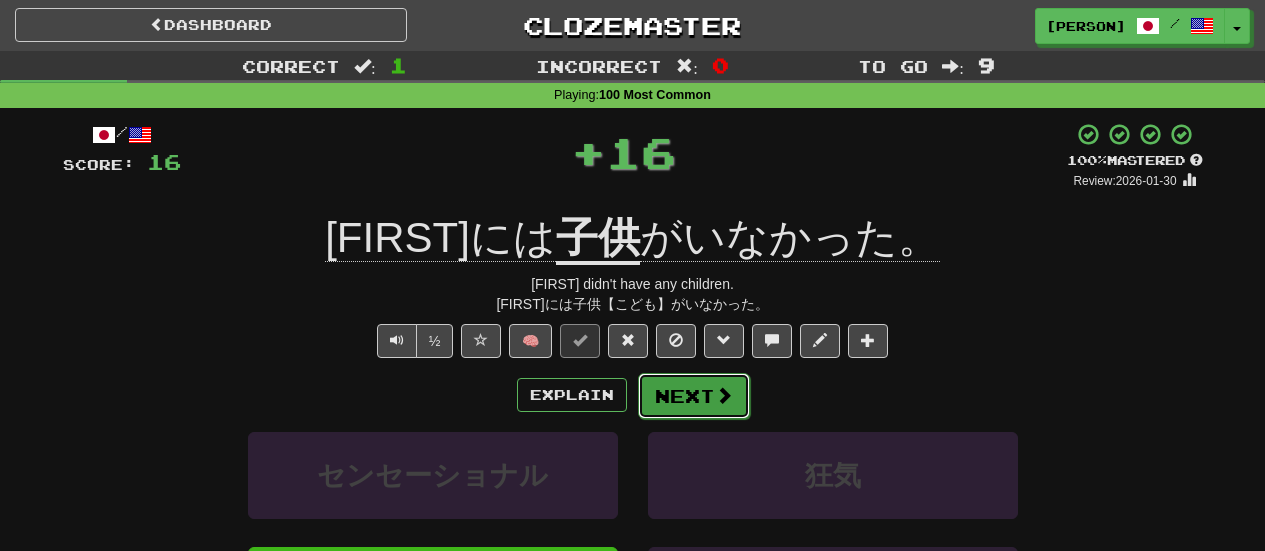 click on "Next" at bounding box center (694, 396) 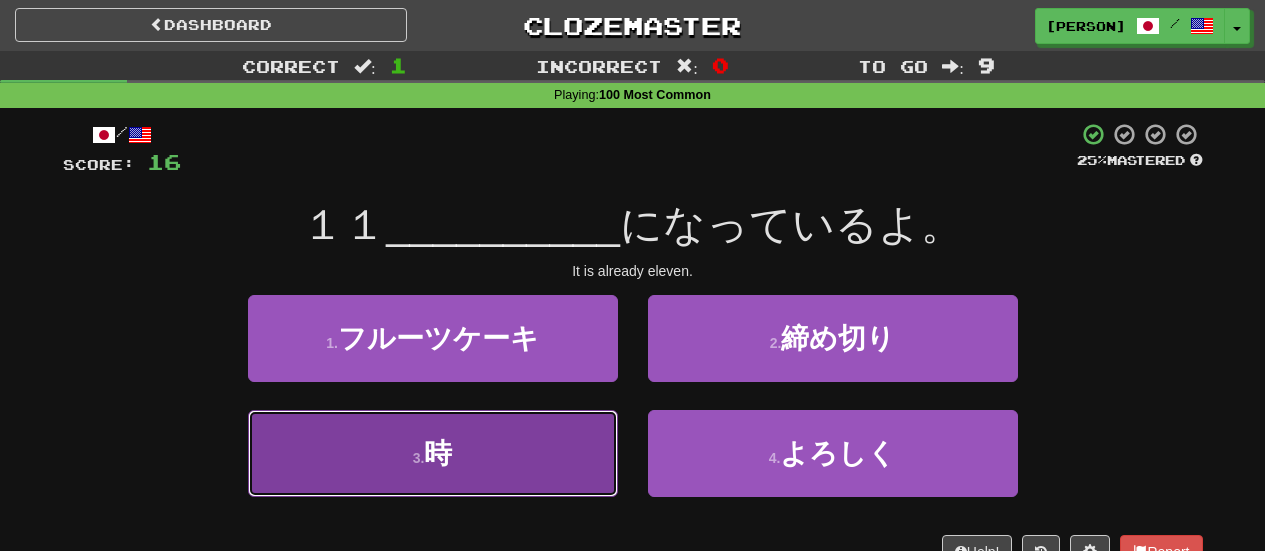 click on "3 .  時" at bounding box center [433, 453] 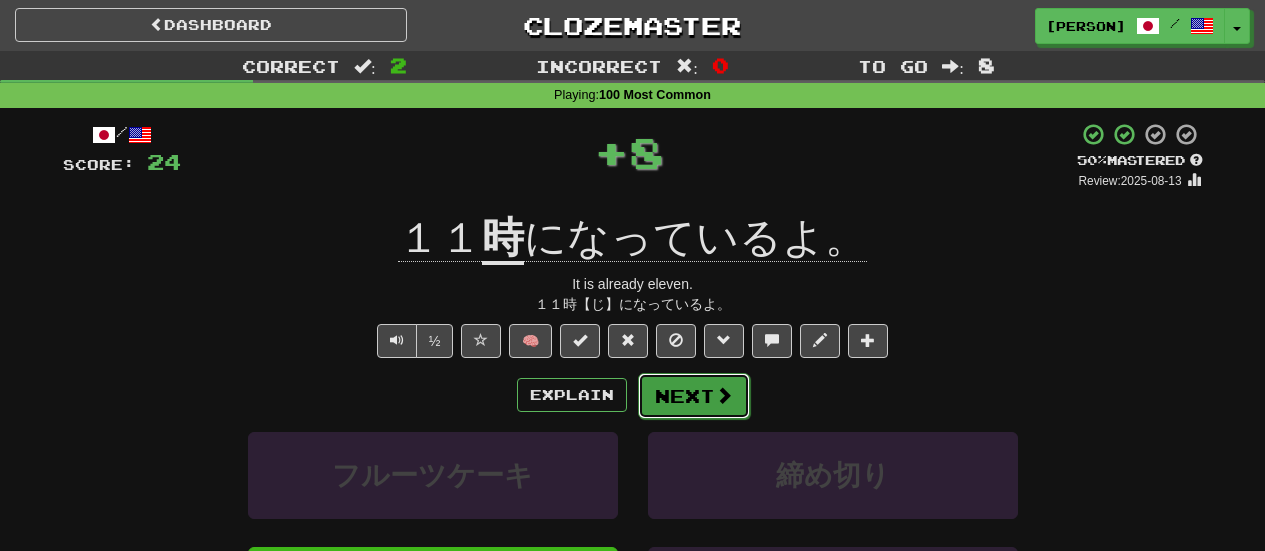 click on "Next" at bounding box center (694, 396) 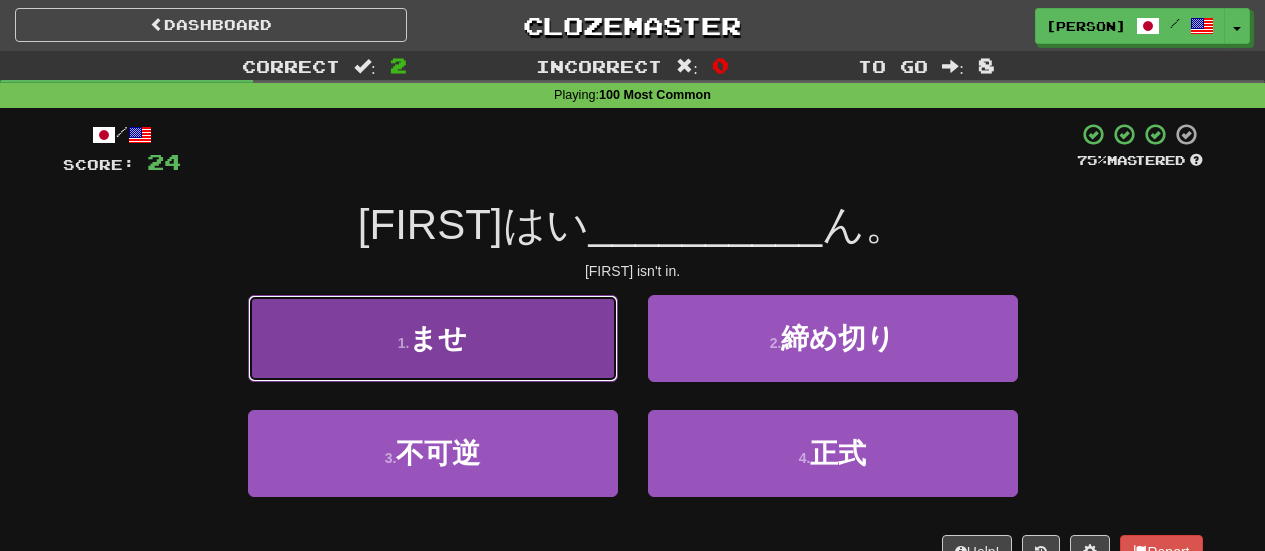 click on "1 .  ませ" at bounding box center (433, 338) 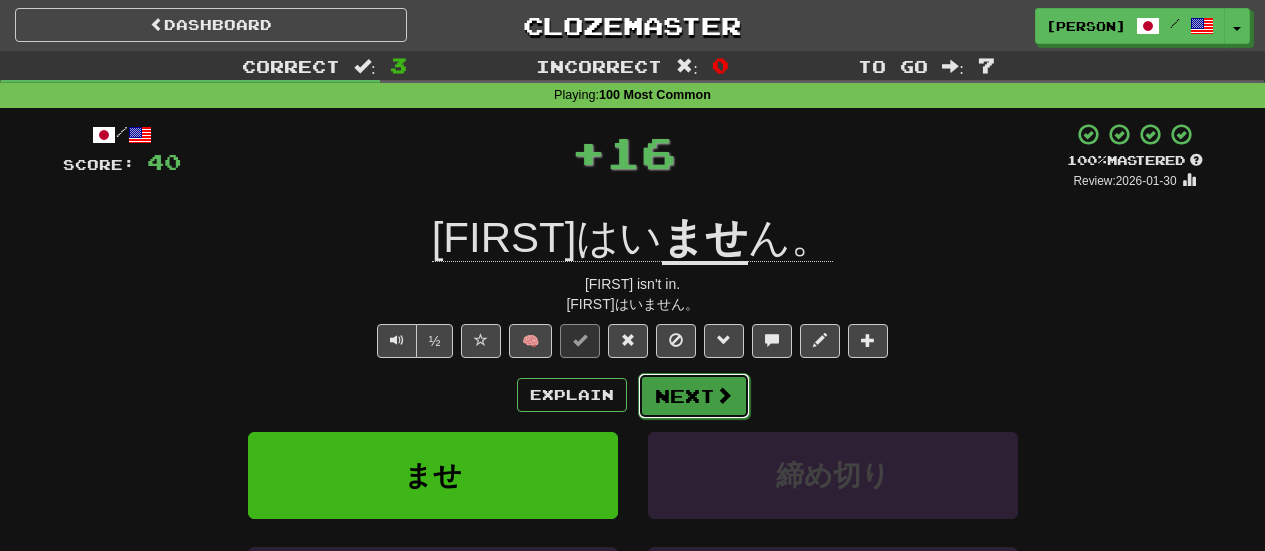 click on "Next" at bounding box center (694, 396) 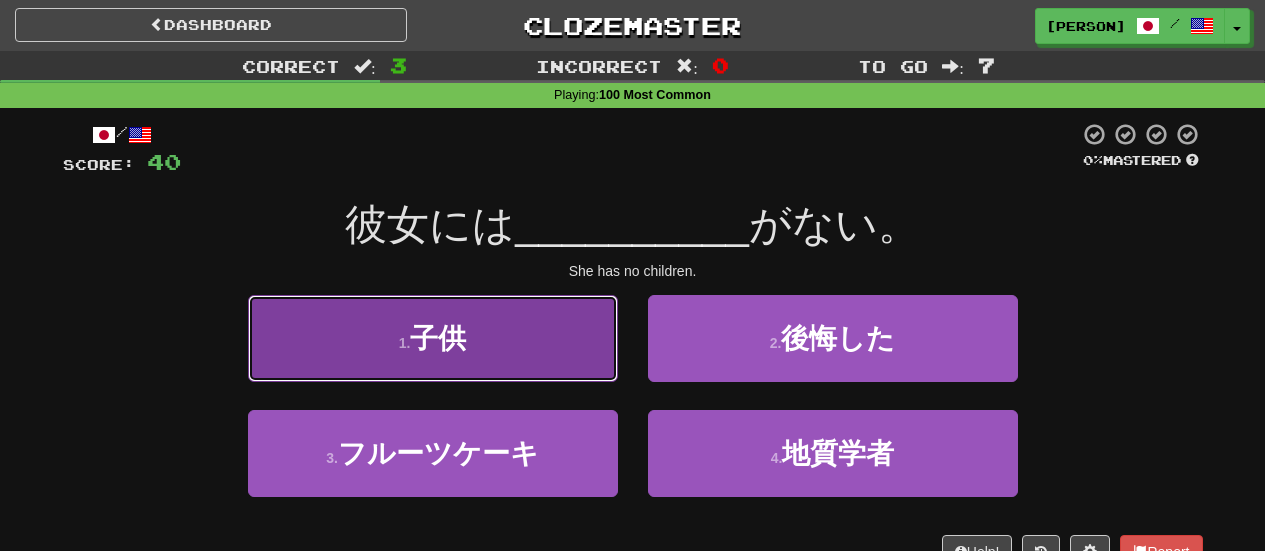 click on "1 .  子供" at bounding box center [433, 338] 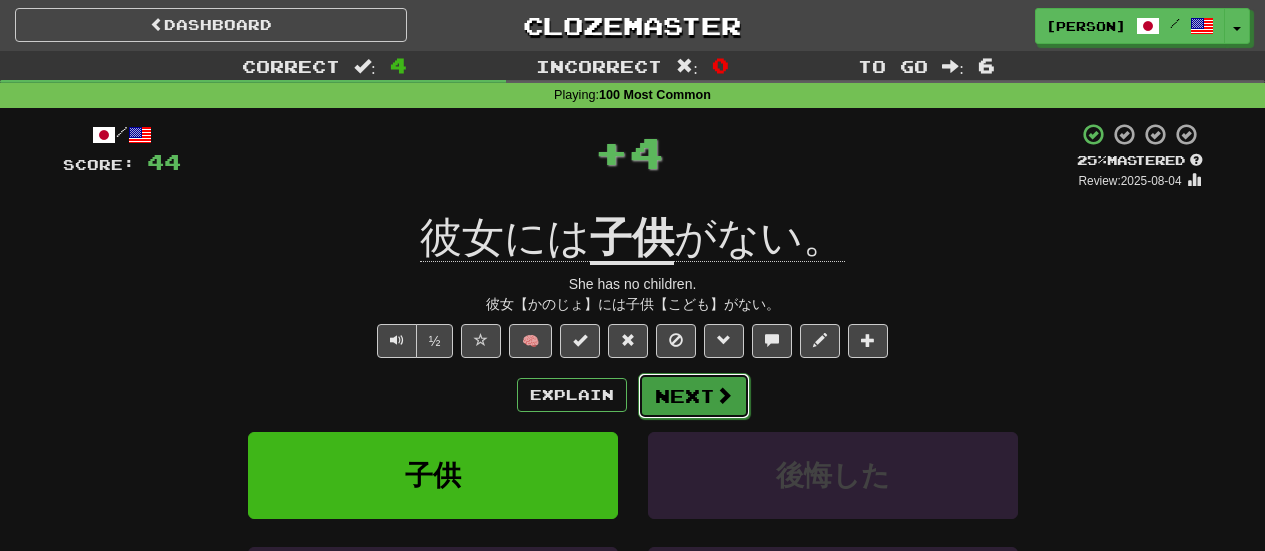click on "Next" at bounding box center (694, 396) 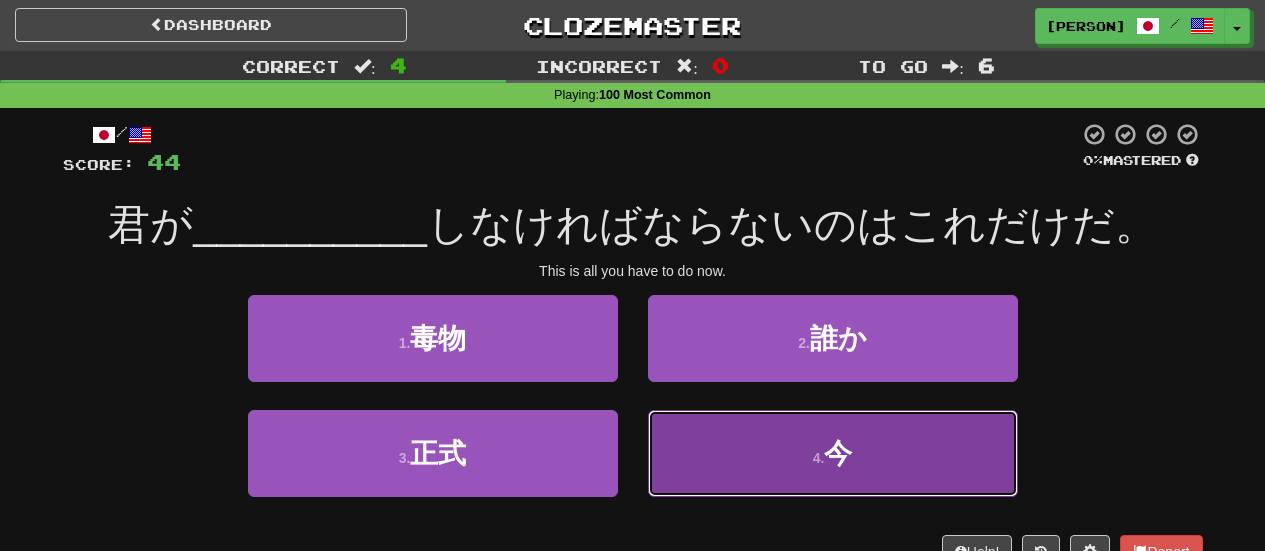 click on "4 .  今" at bounding box center (833, 453) 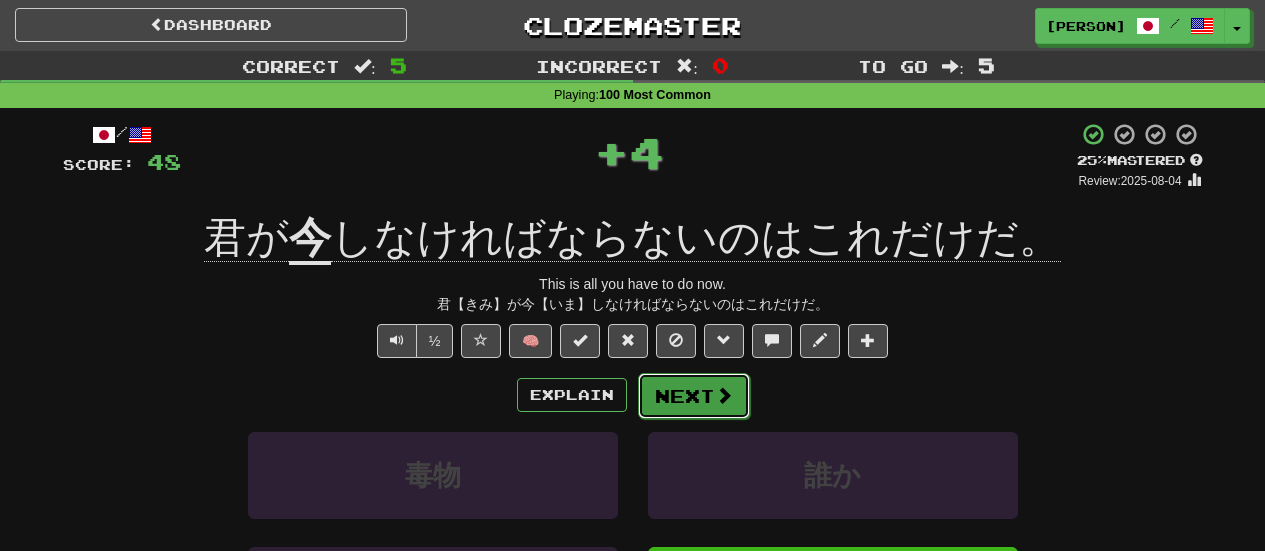 click on "Next" at bounding box center [694, 396] 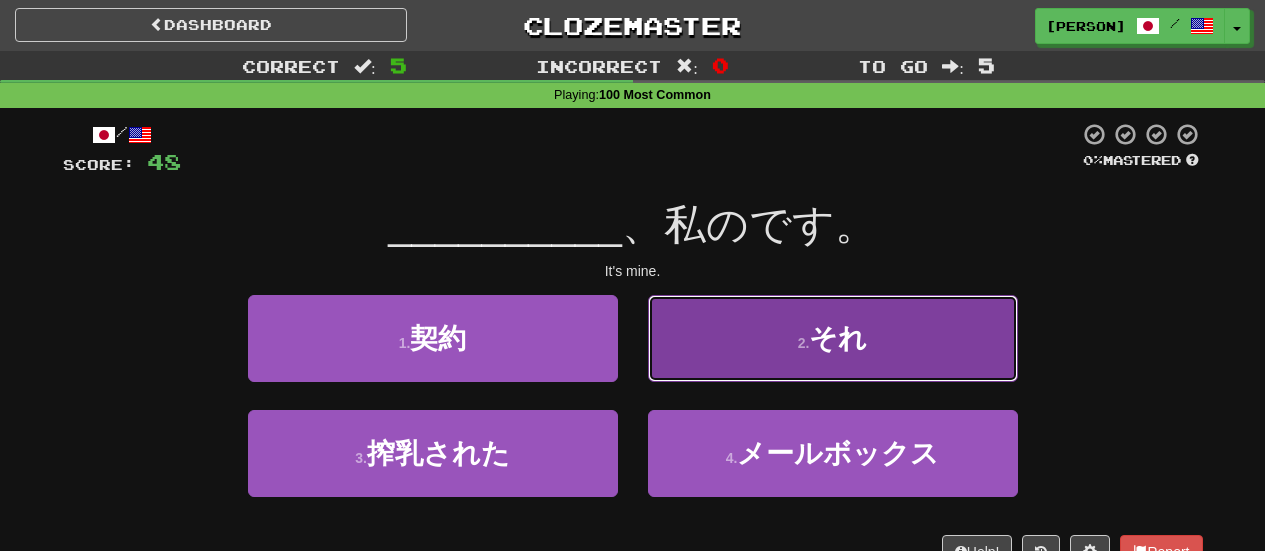 drag, startPoint x: 721, startPoint y: 362, endPoint x: 736, endPoint y: 360, distance: 15.132746 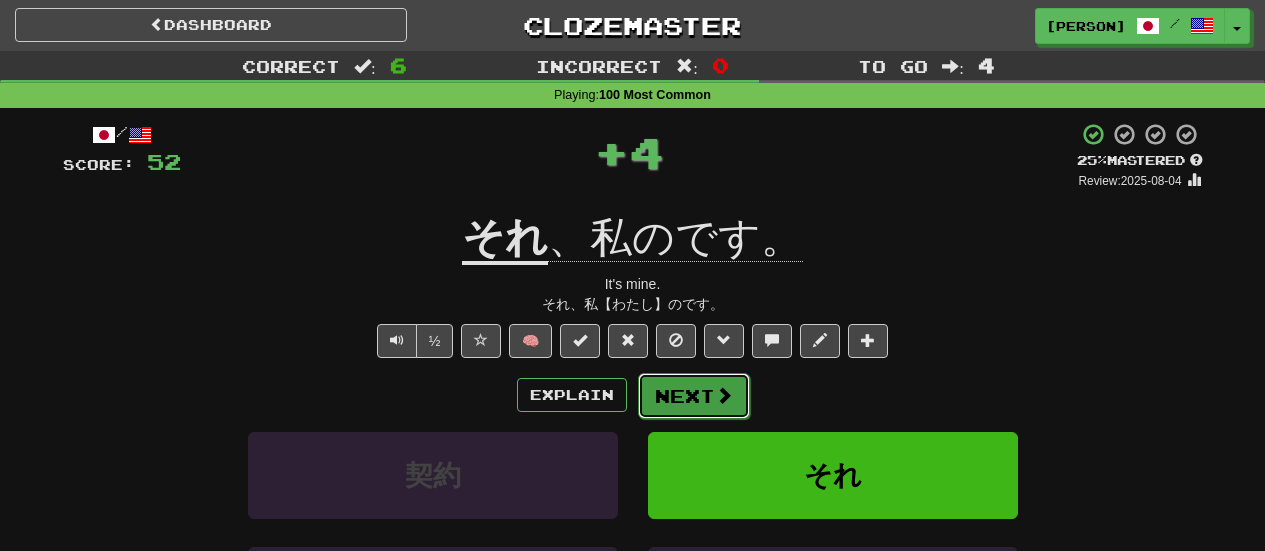 click on "Next" at bounding box center [694, 396] 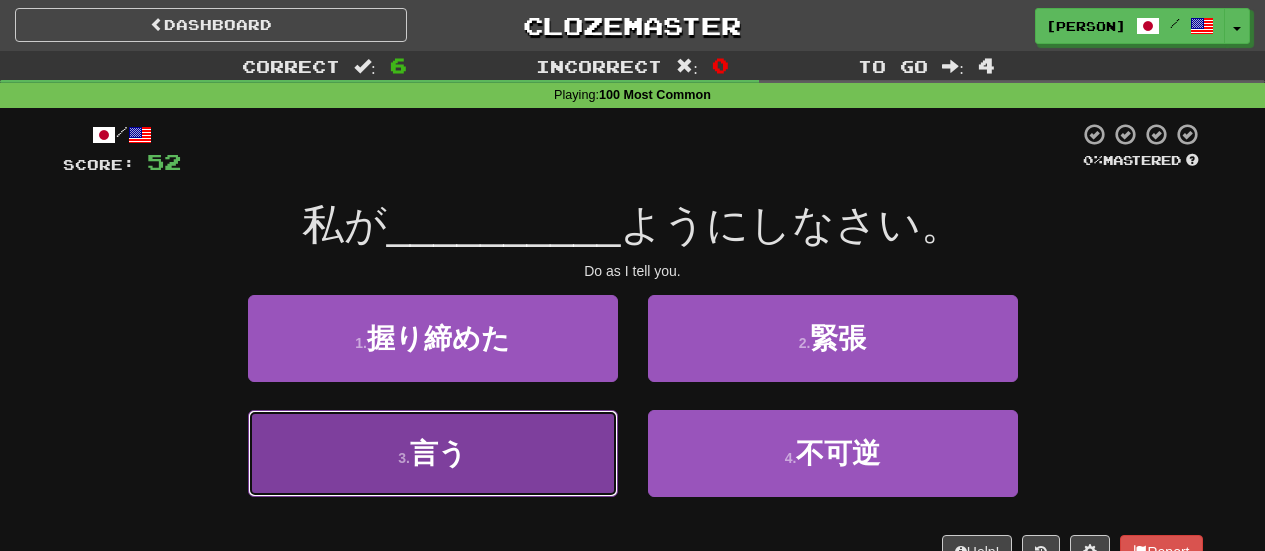 click on "3 .  言う" at bounding box center [433, 453] 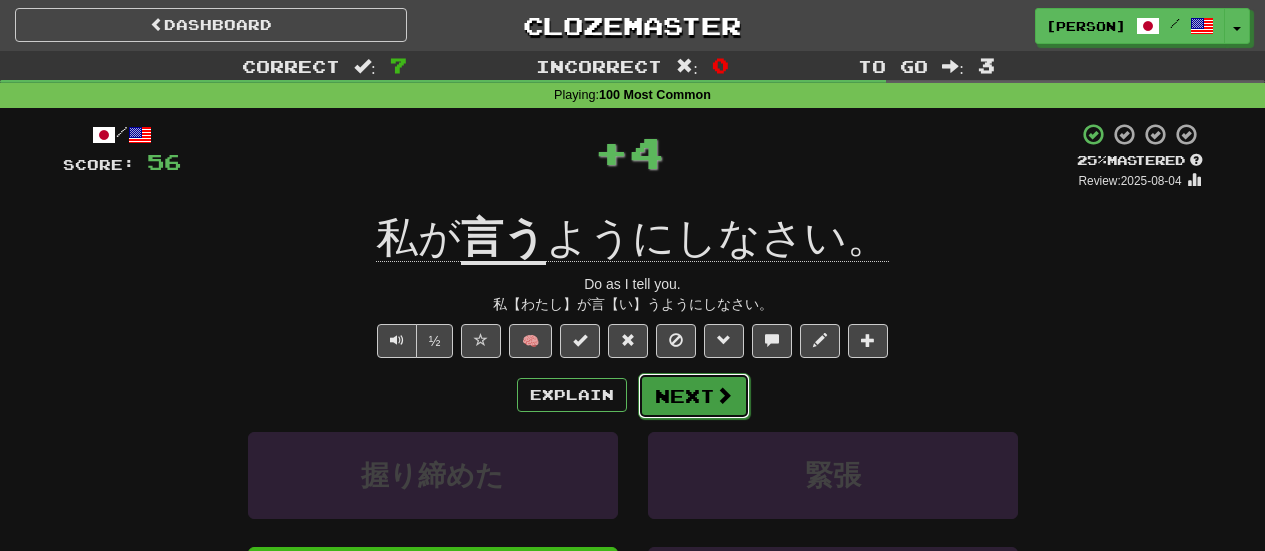 click on "Next" at bounding box center (694, 396) 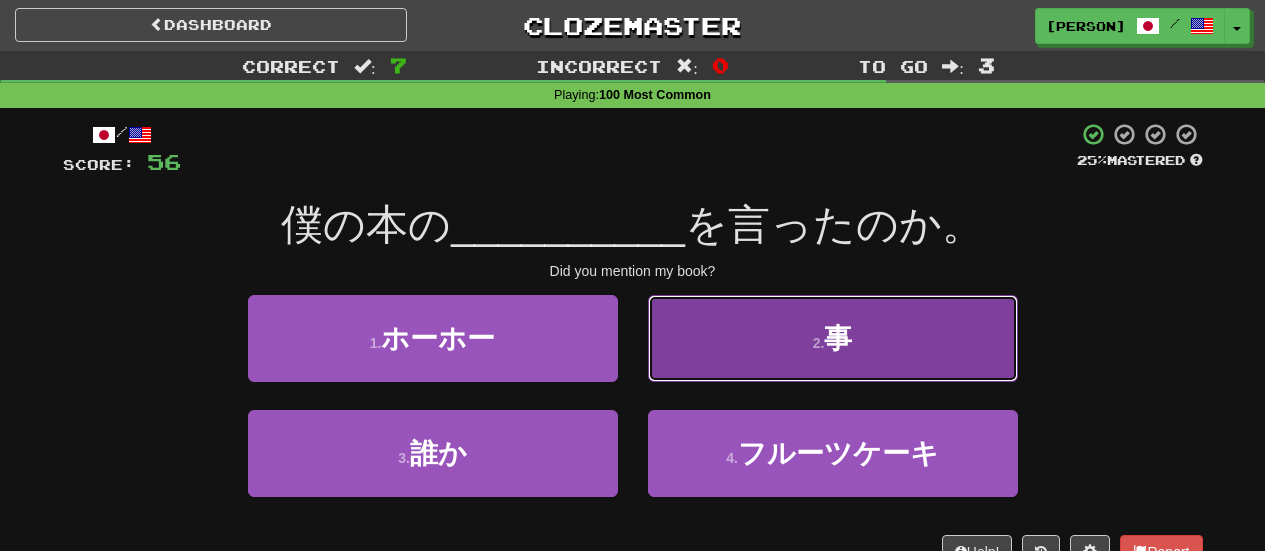 click on "2 .  事" at bounding box center (833, 338) 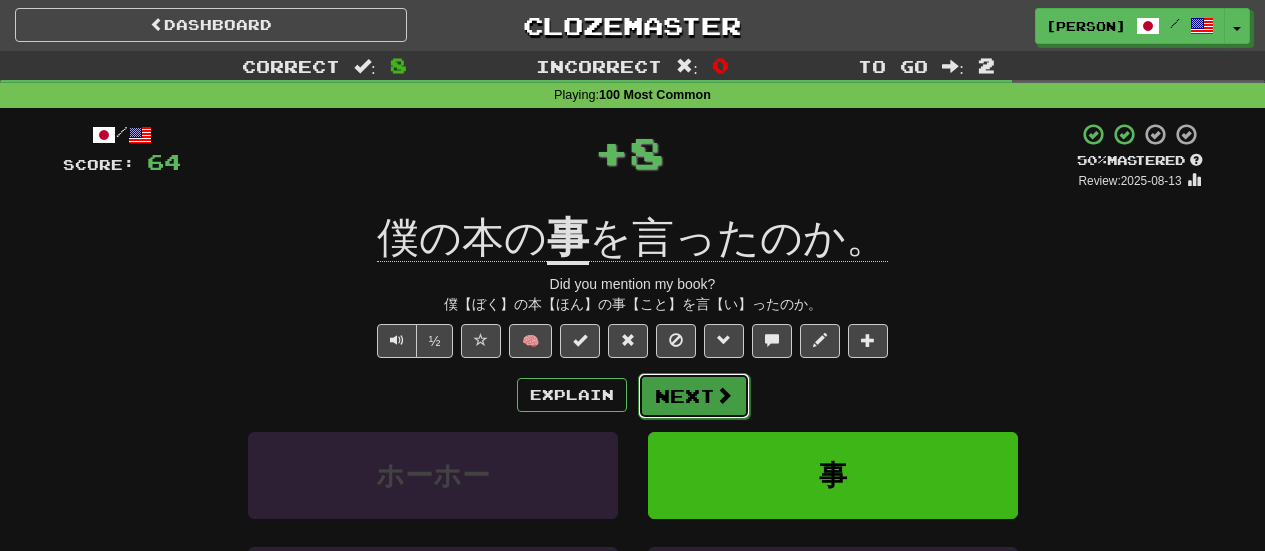 click on "Next" at bounding box center [694, 396] 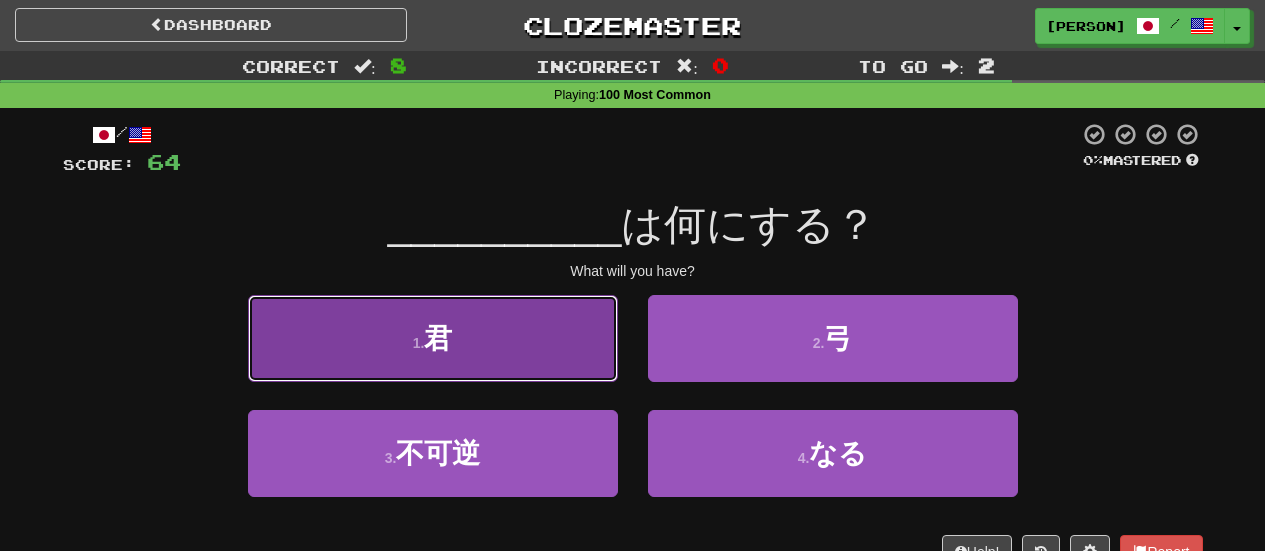 click on "1 .  君" at bounding box center (433, 338) 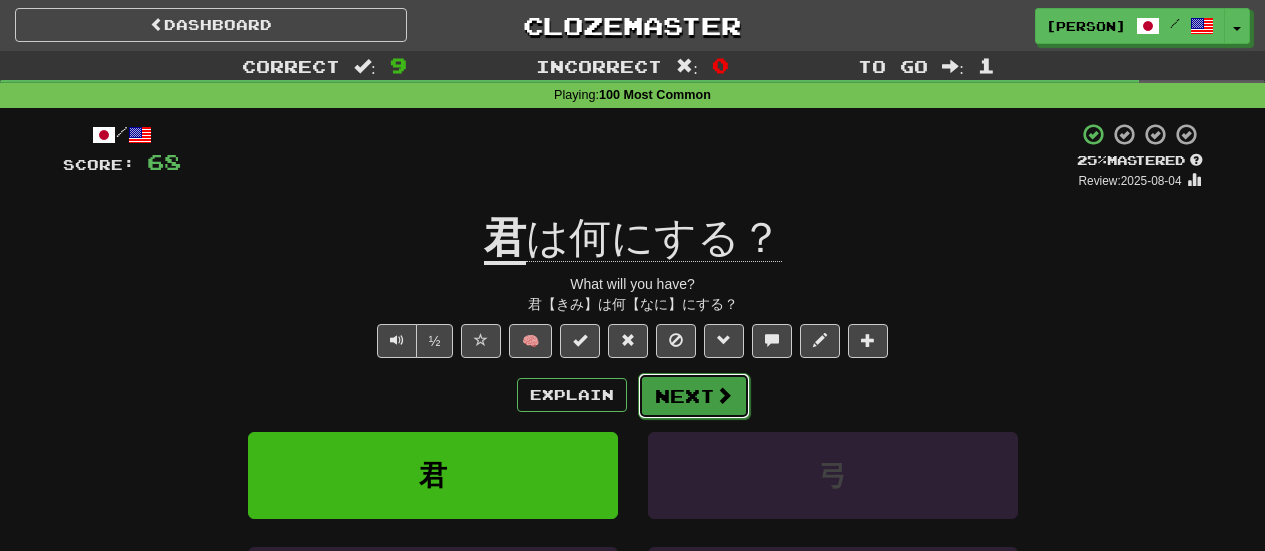 click on "Next" at bounding box center (694, 396) 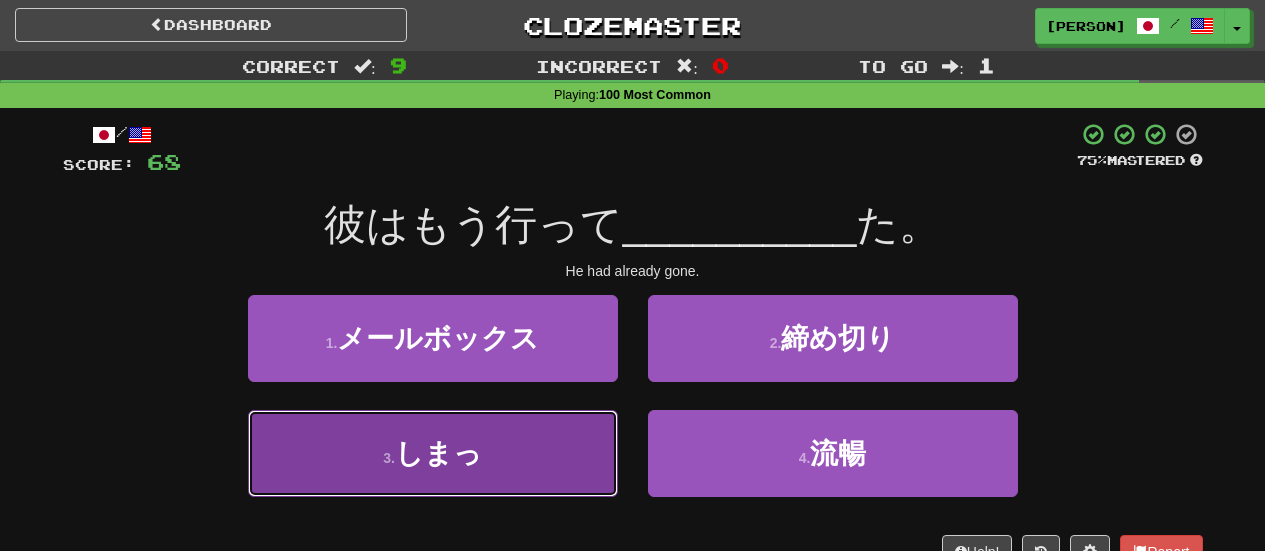 click on "3 .  しまっ" at bounding box center [433, 453] 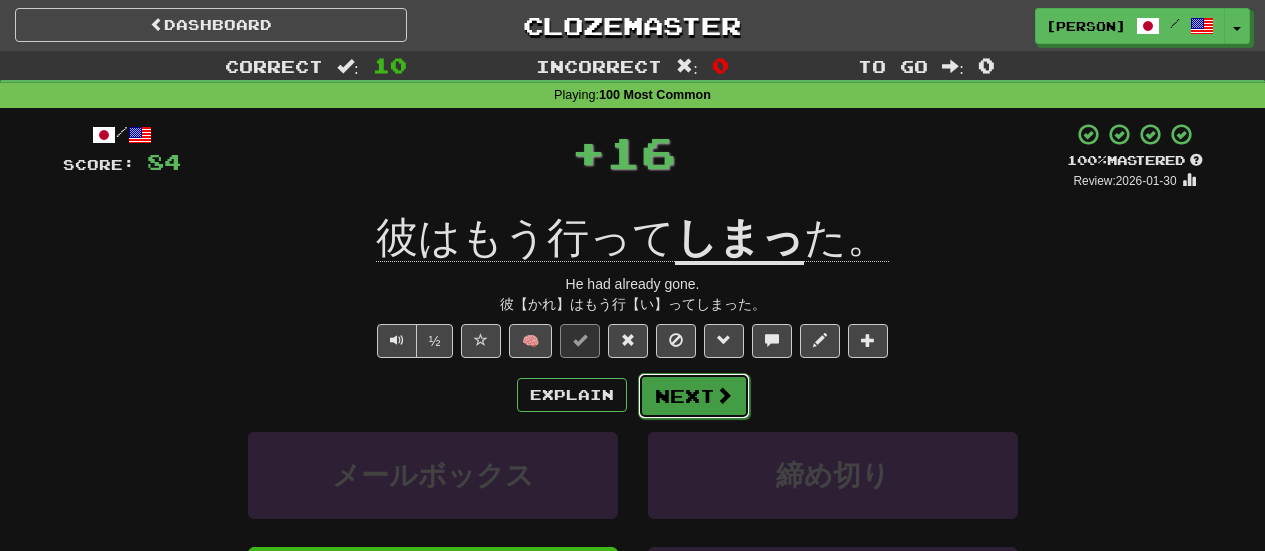 click on "Next" at bounding box center [694, 396] 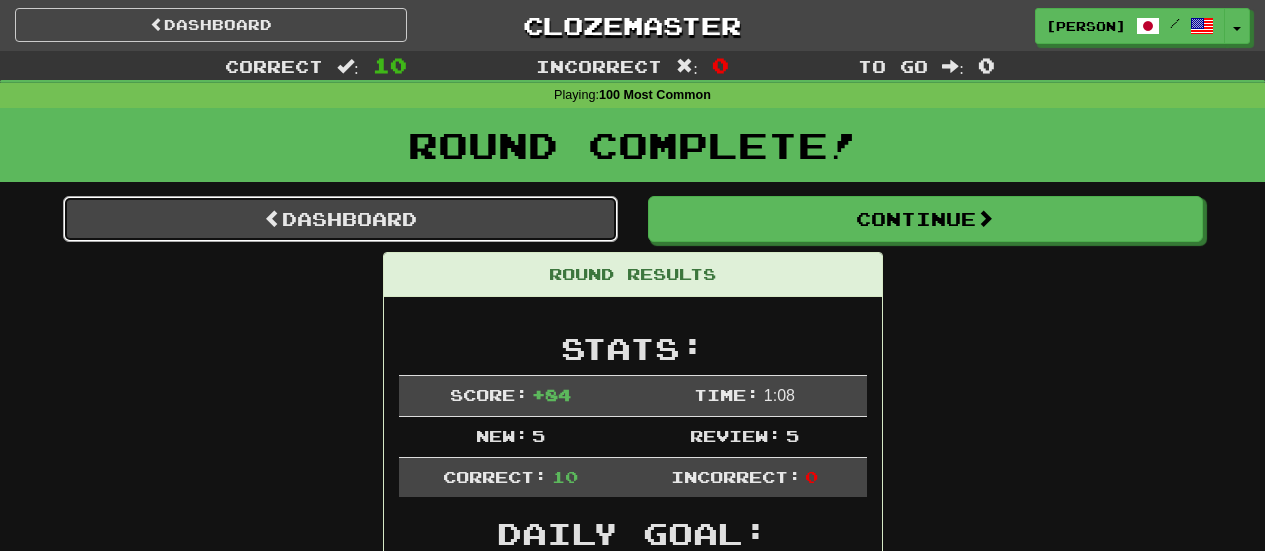 click on "Dashboard" at bounding box center (340, 219) 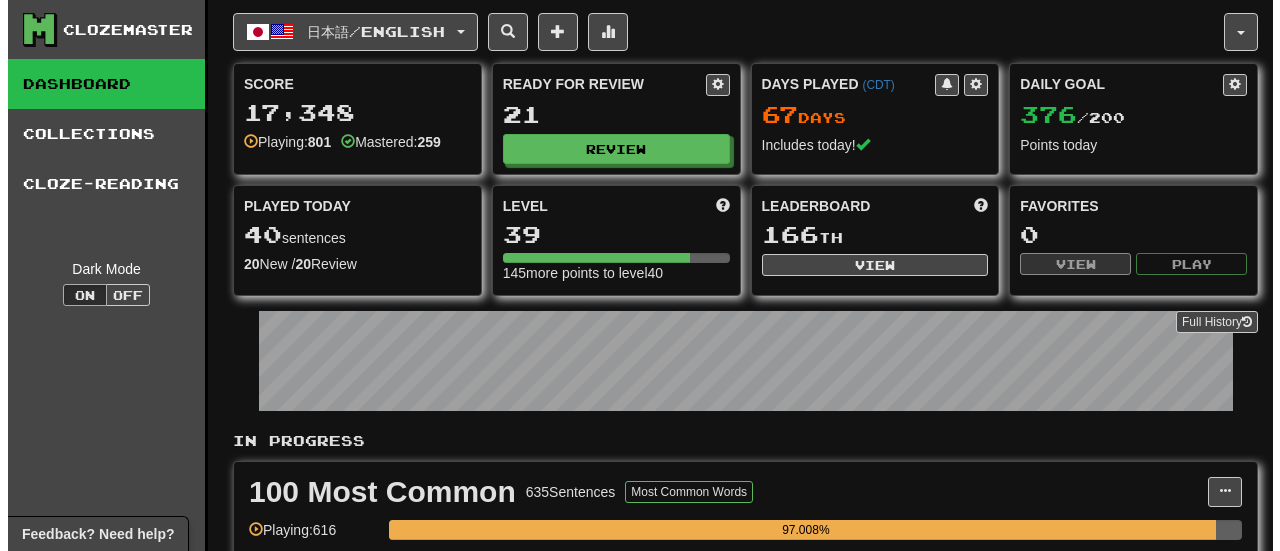 scroll, scrollTop: 302, scrollLeft: 0, axis: vertical 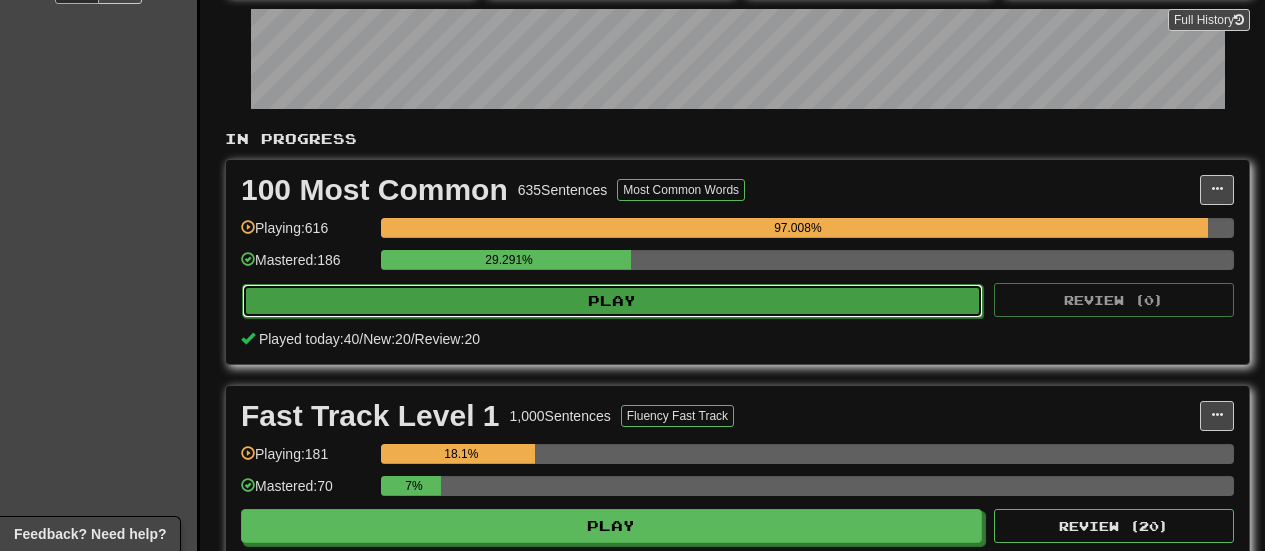 click on "Play" at bounding box center (612, 301) 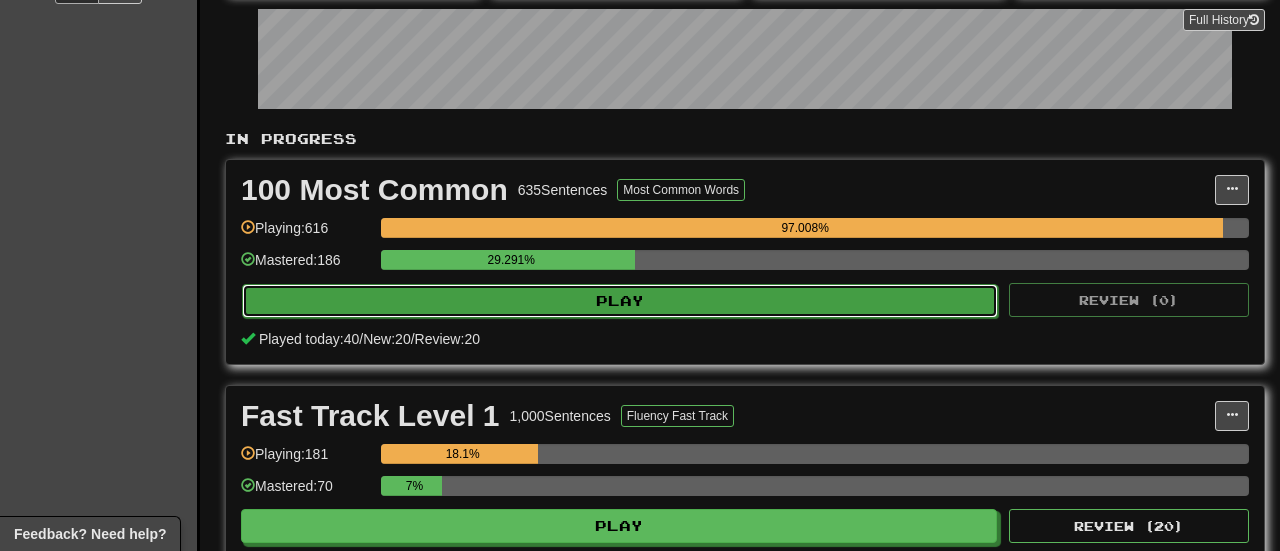 select on "**" 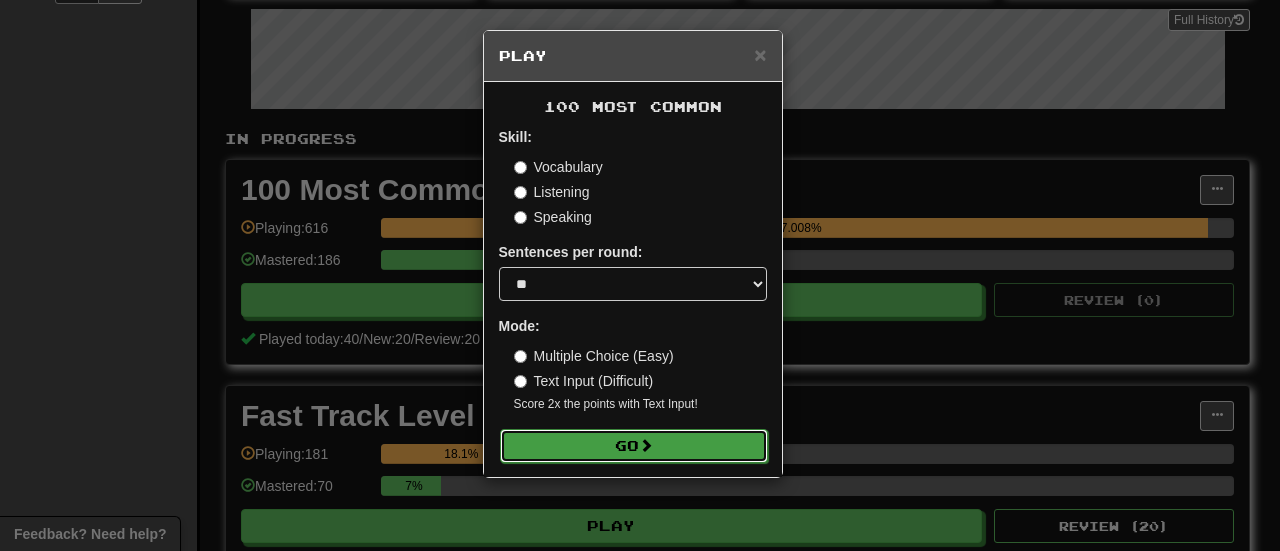 click on "Go" at bounding box center (634, 446) 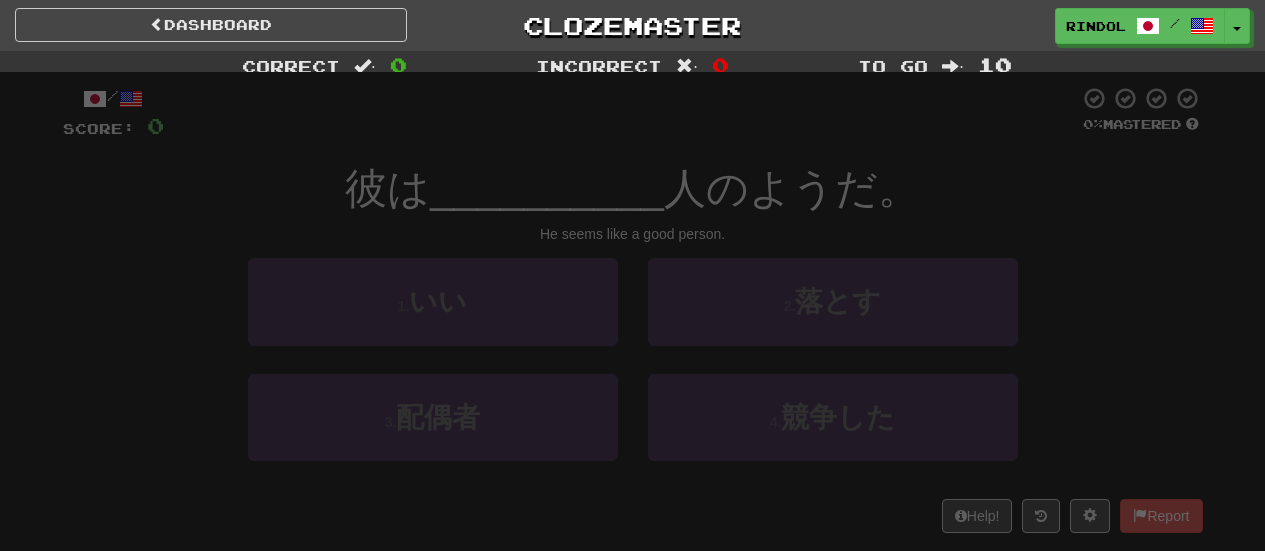 scroll, scrollTop: 0, scrollLeft: 0, axis: both 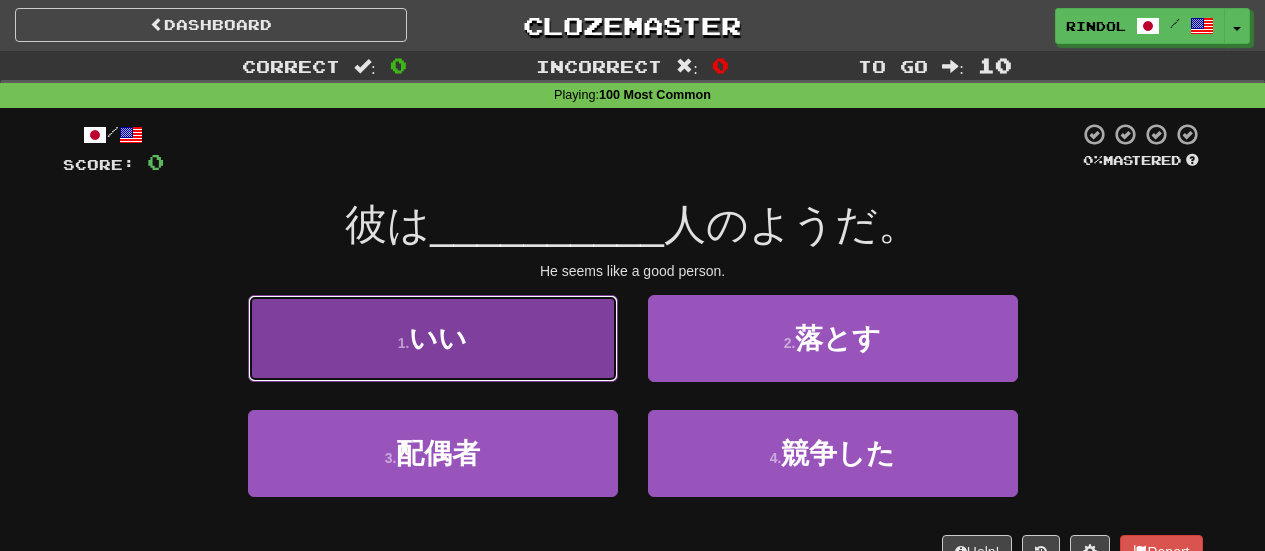 click on "1 .  いい" at bounding box center [433, 338] 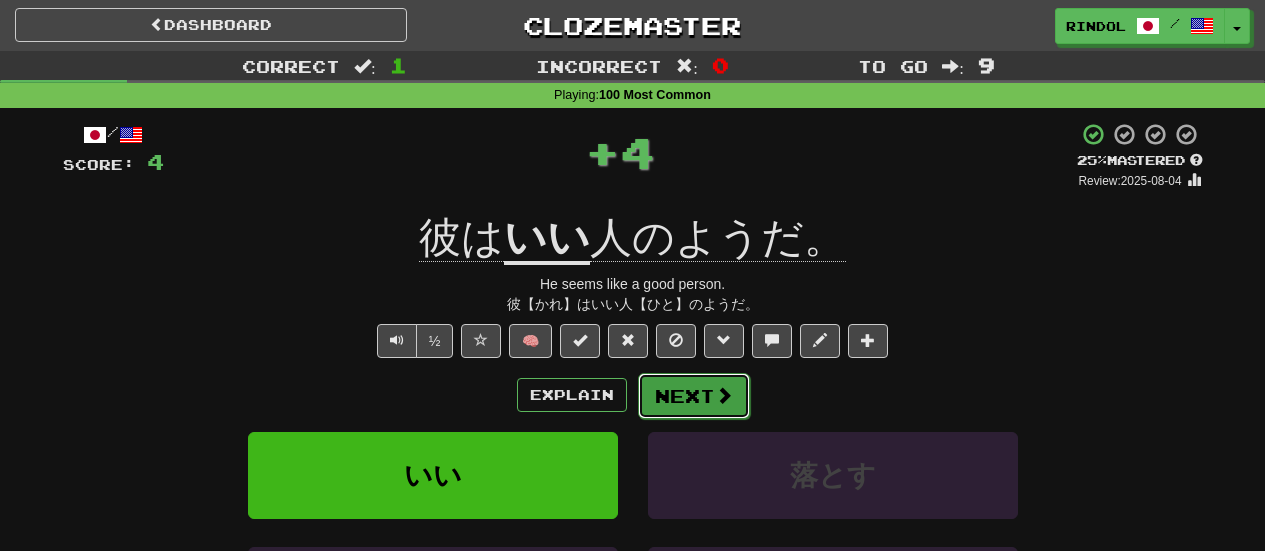 click on "Next" at bounding box center (694, 396) 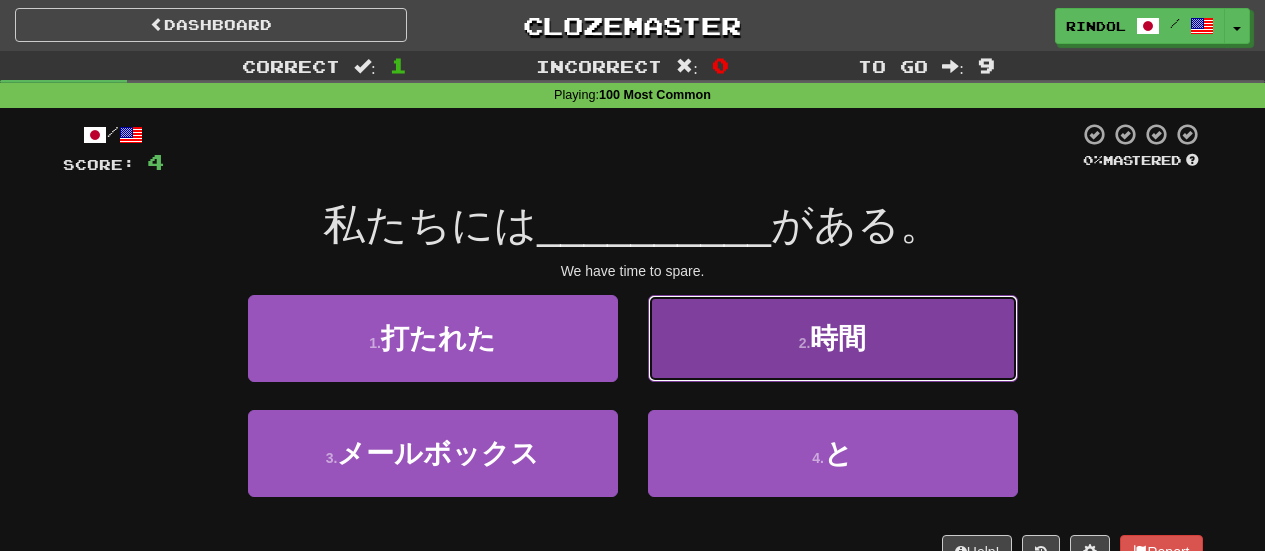 click on "2 .  時間" at bounding box center [833, 338] 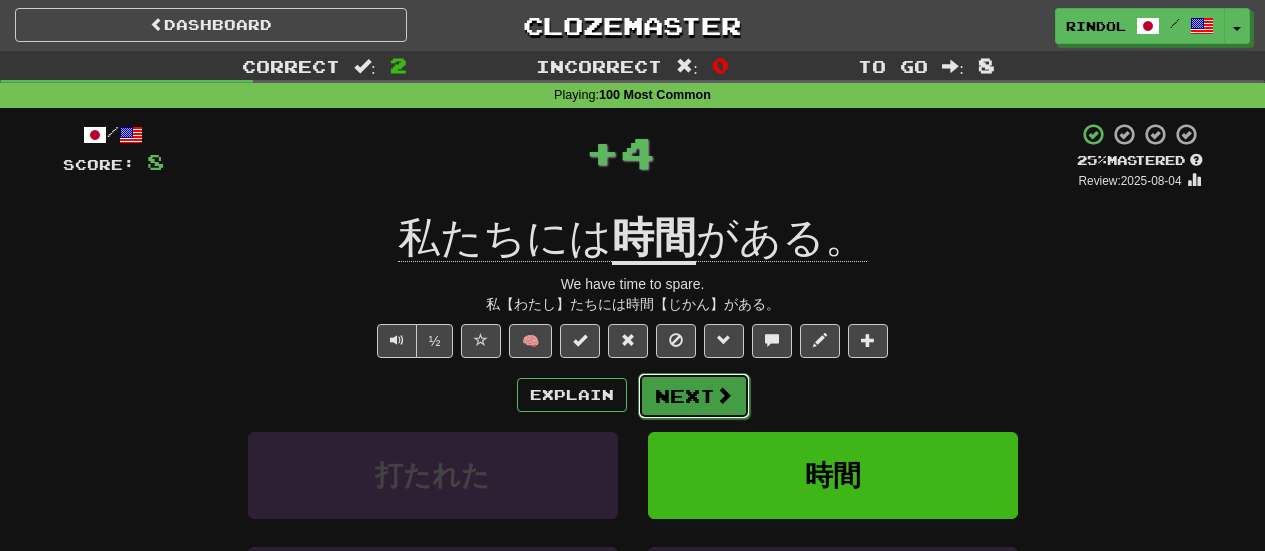 click on "Next" at bounding box center [694, 396] 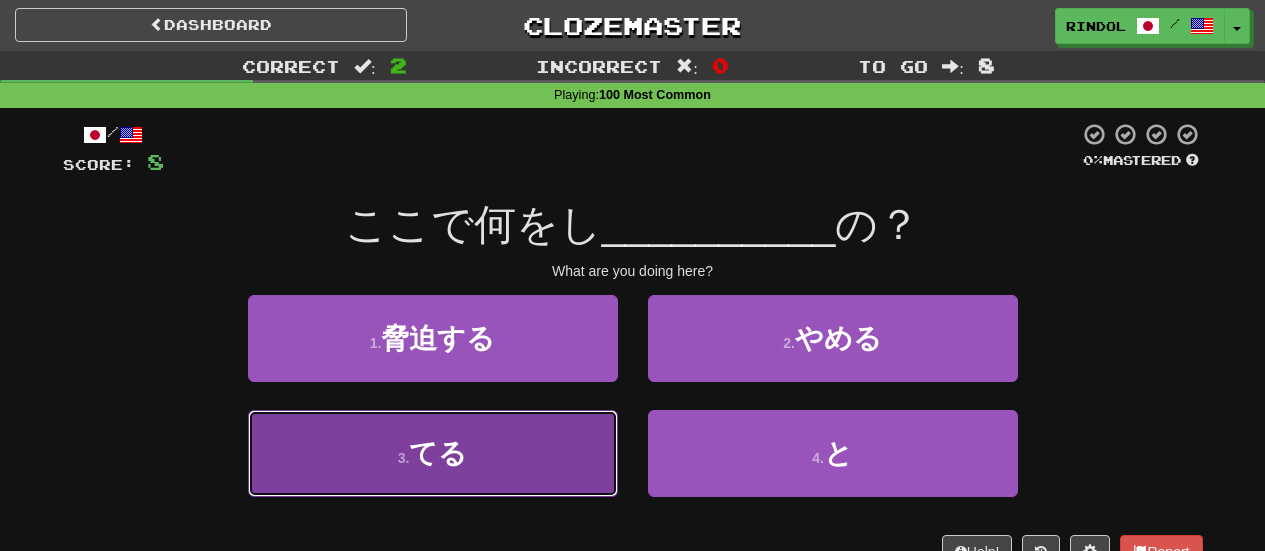 click on "3 .  てる" at bounding box center [433, 453] 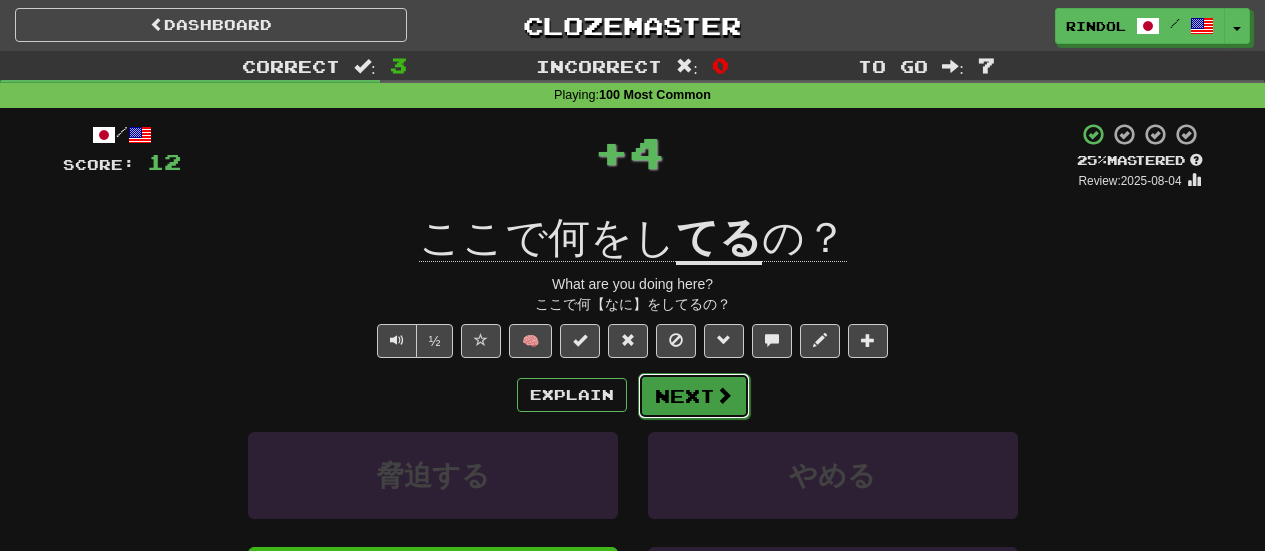 click on "Next" at bounding box center [694, 396] 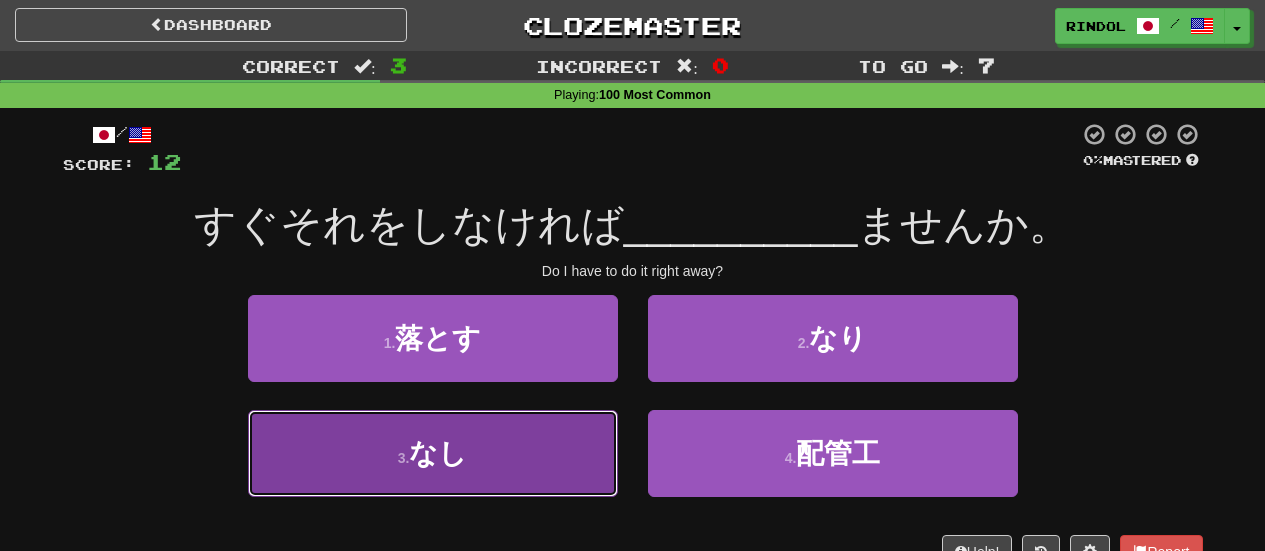 click on "3 .  なし" at bounding box center [433, 453] 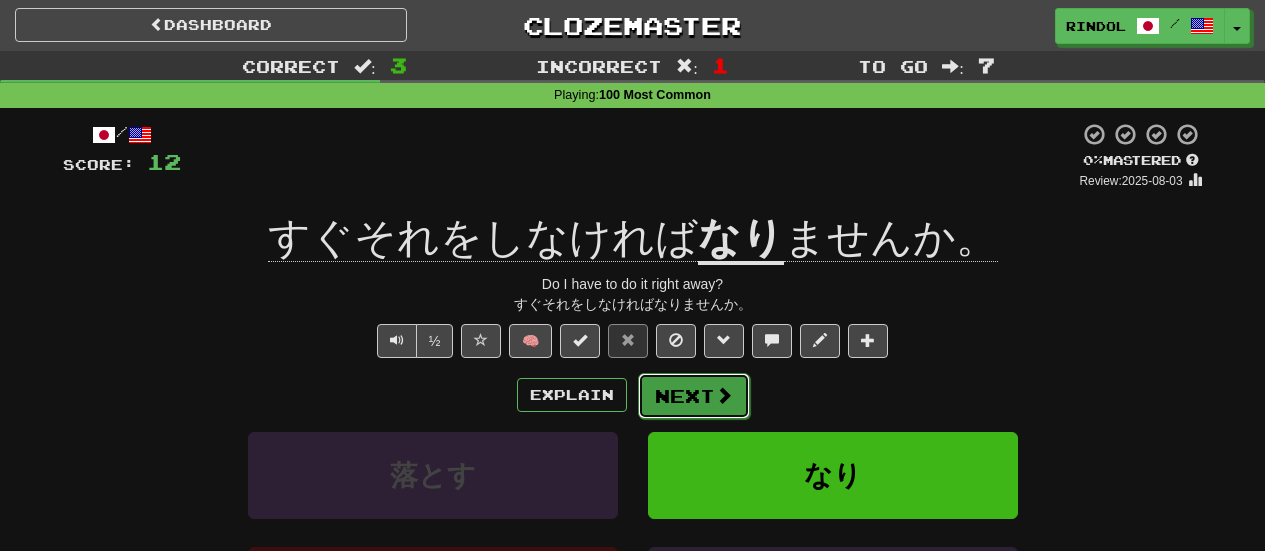 click on "Next" at bounding box center (694, 396) 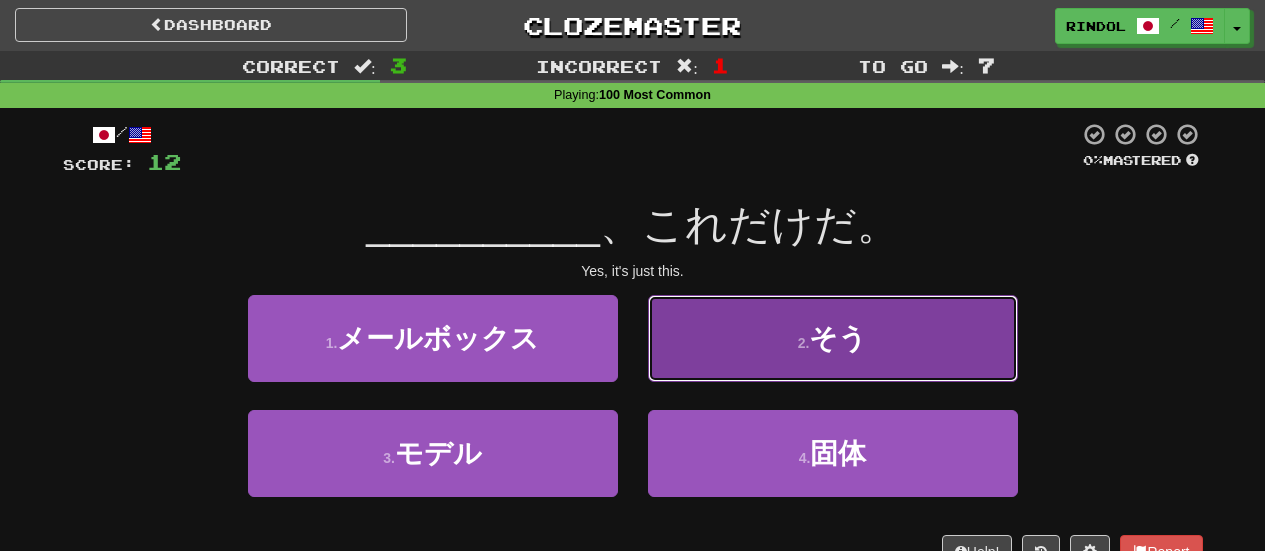 click on "2 .  そう" at bounding box center [833, 338] 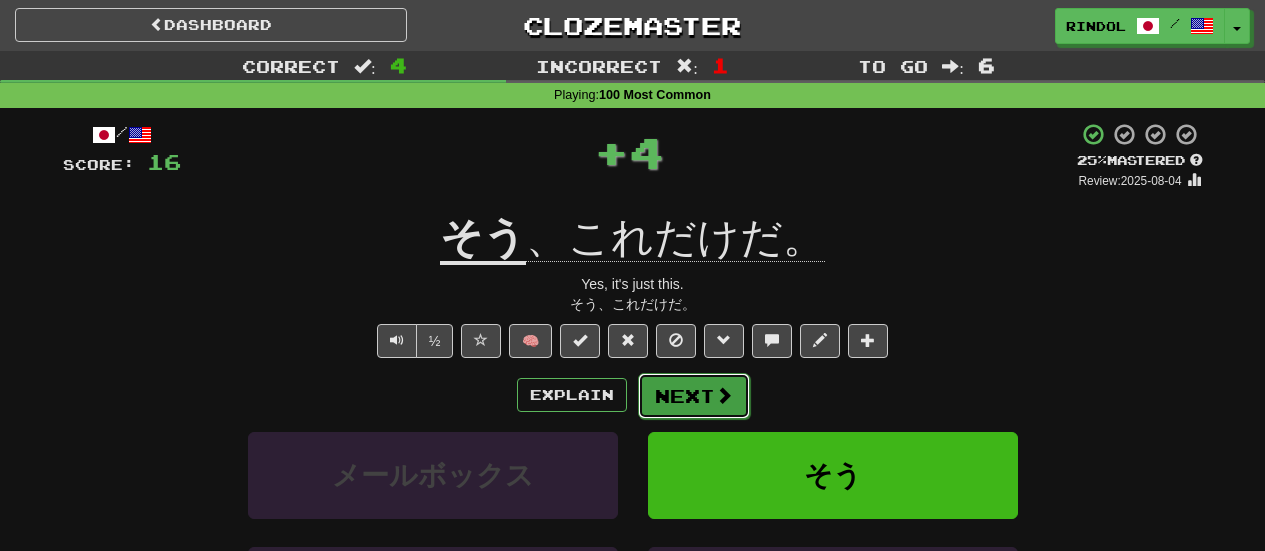 click on "Next" at bounding box center [694, 396] 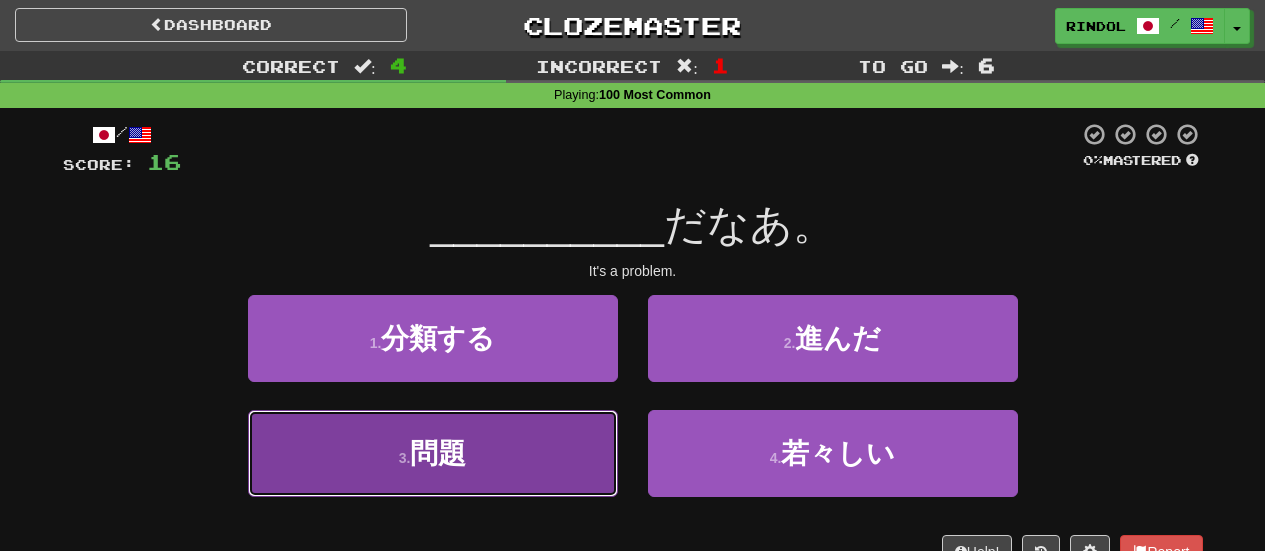 click on "3 .  問題" at bounding box center [433, 453] 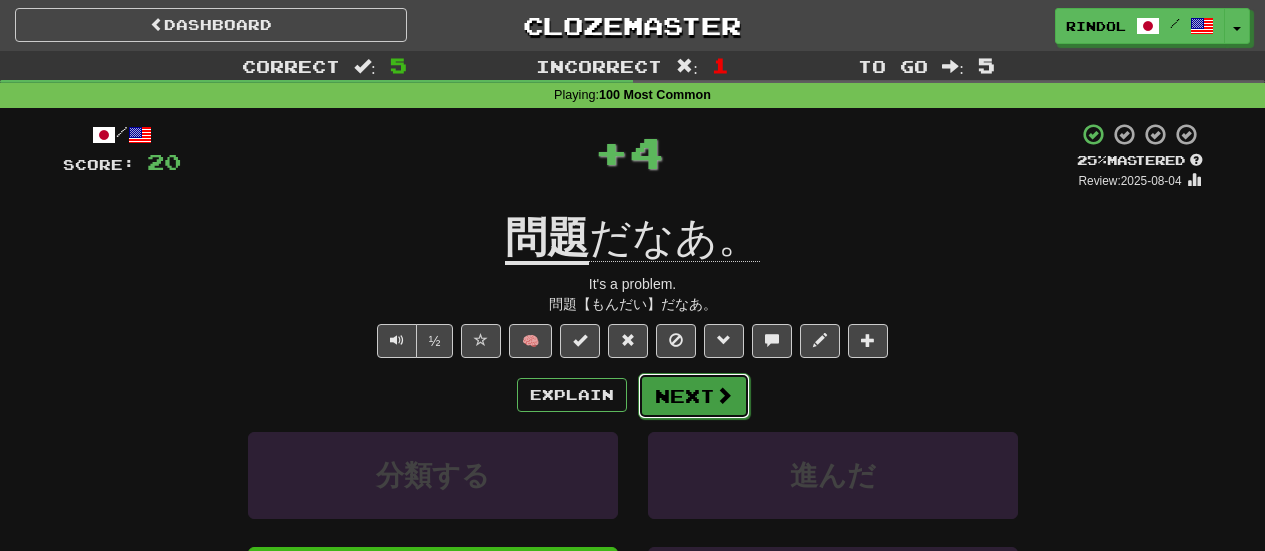 click on "Next" at bounding box center (694, 396) 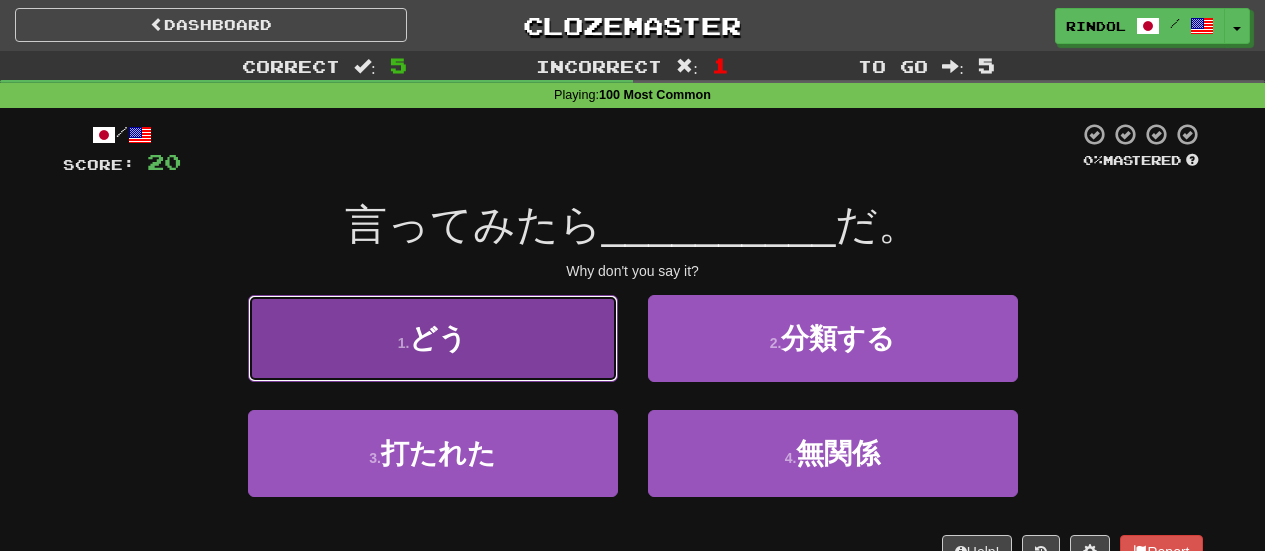 click on "1 .  どう" at bounding box center [433, 338] 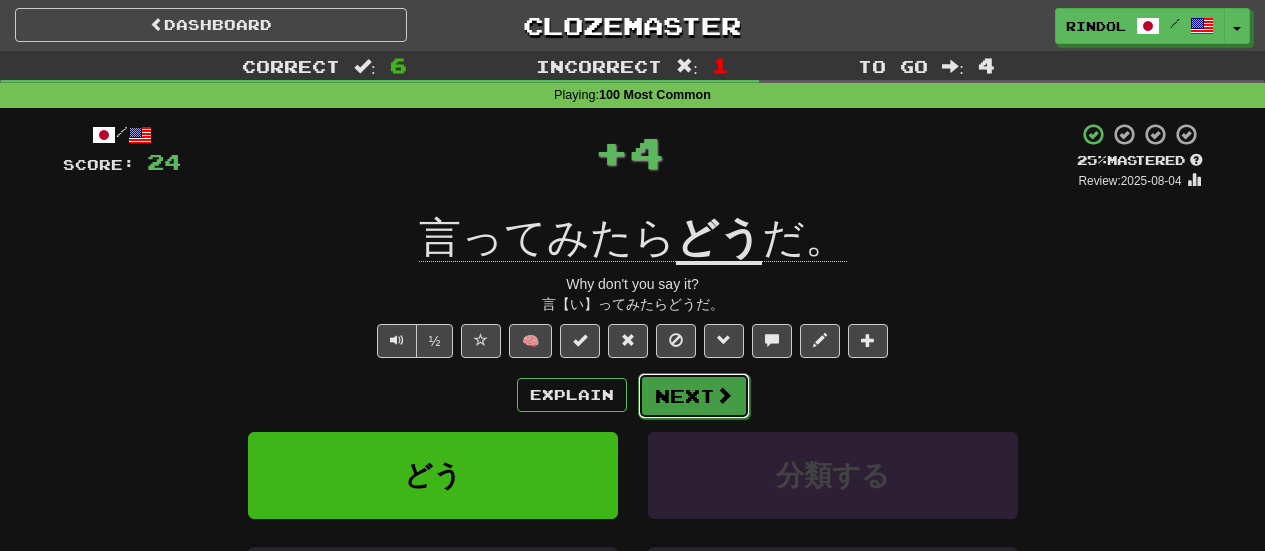 click on "Next" at bounding box center (694, 396) 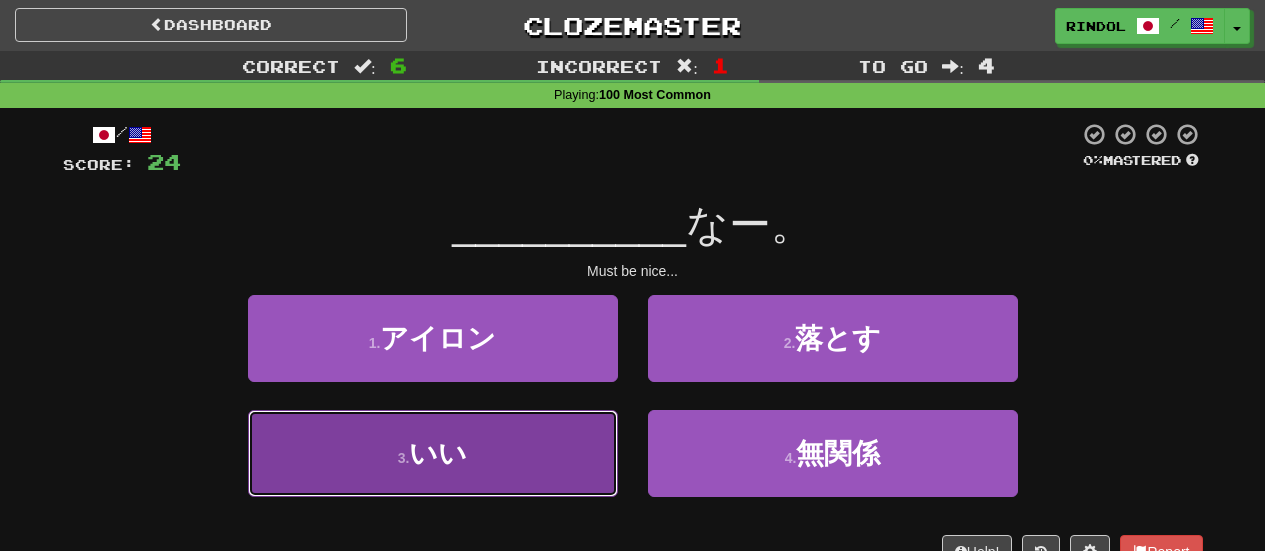 click on "3 .  いい" at bounding box center [433, 453] 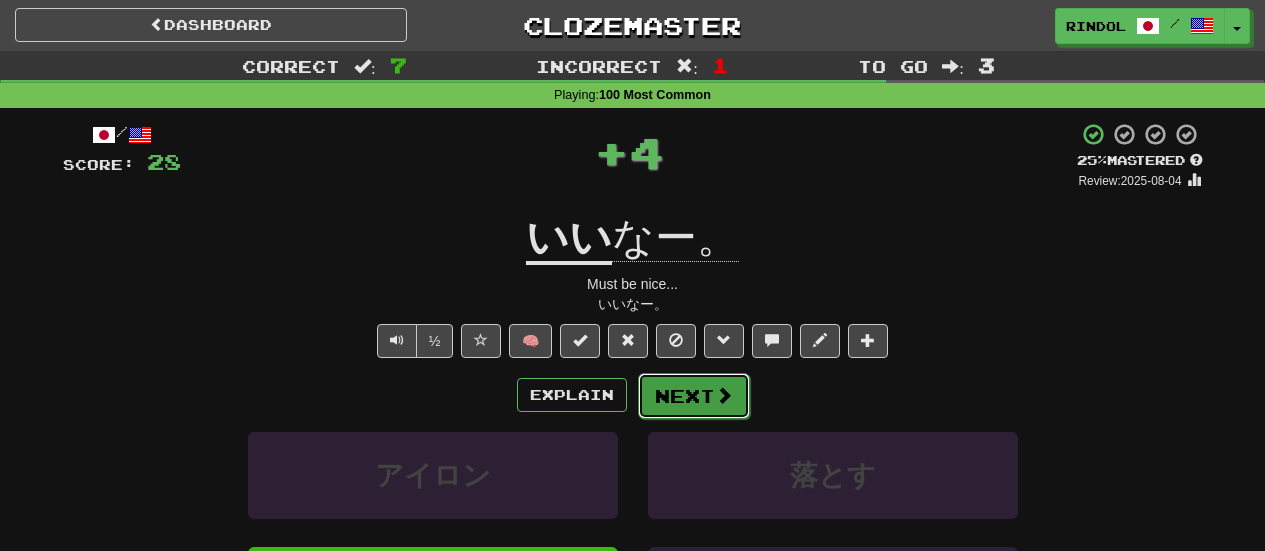 click on "Next" at bounding box center [694, 396] 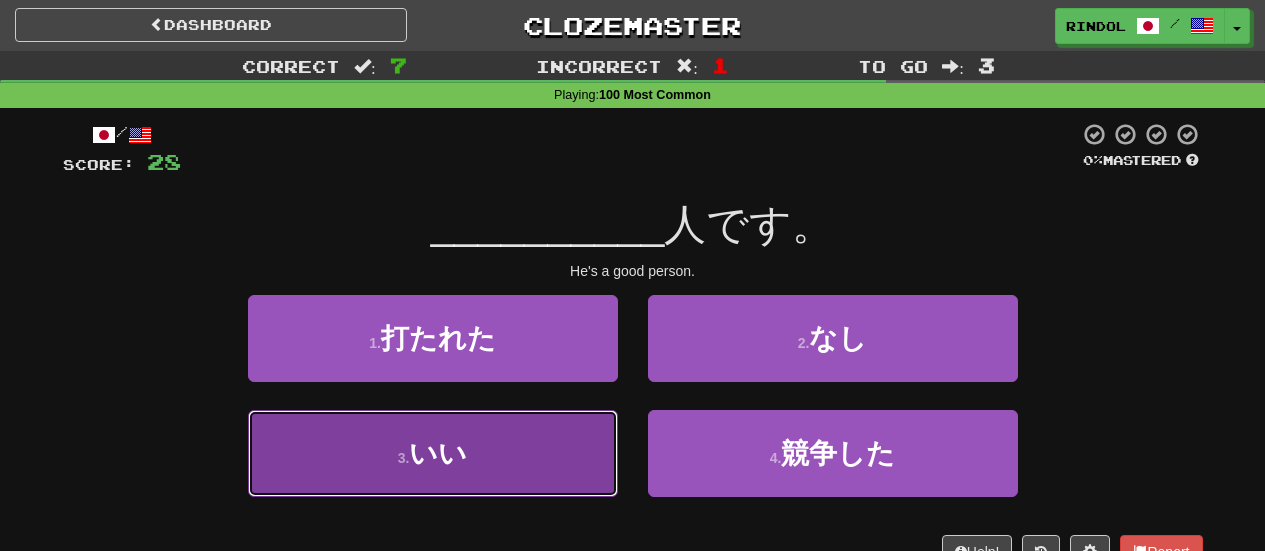 click on "3 .  いい" at bounding box center [433, 453] 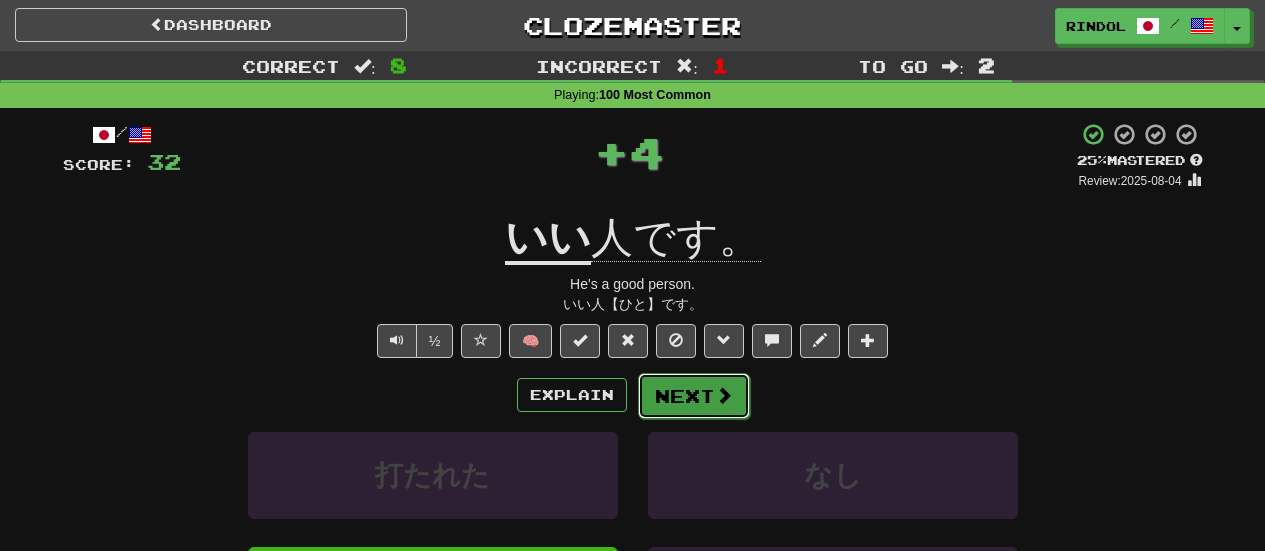 click on "Next" at bounding box center [694, 396] 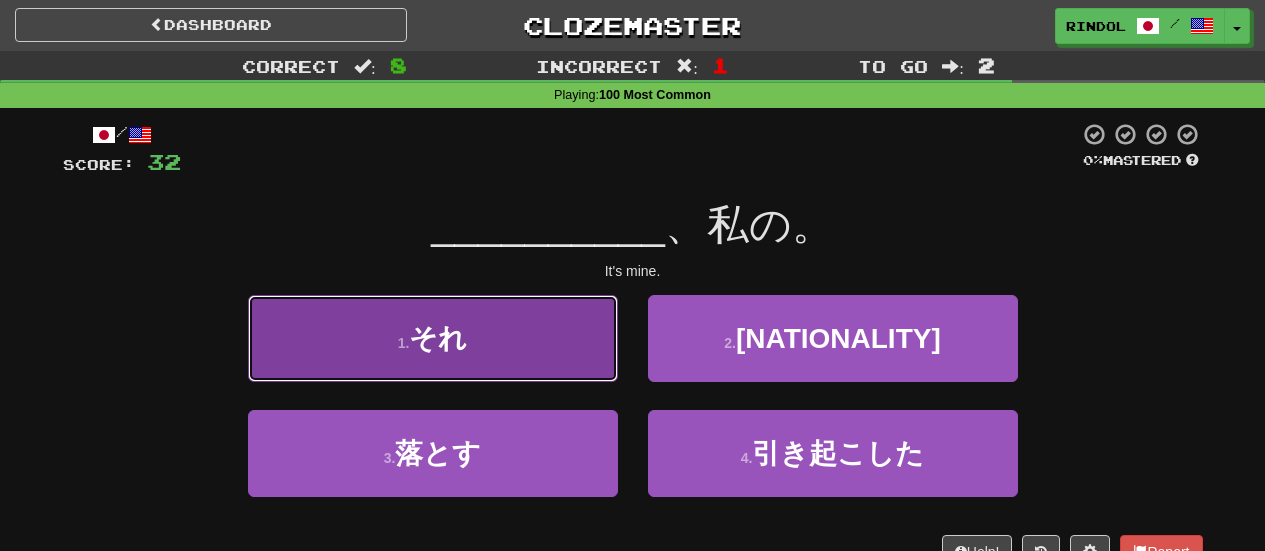 click on "1 .  それ" at bounding box center (433, 338) 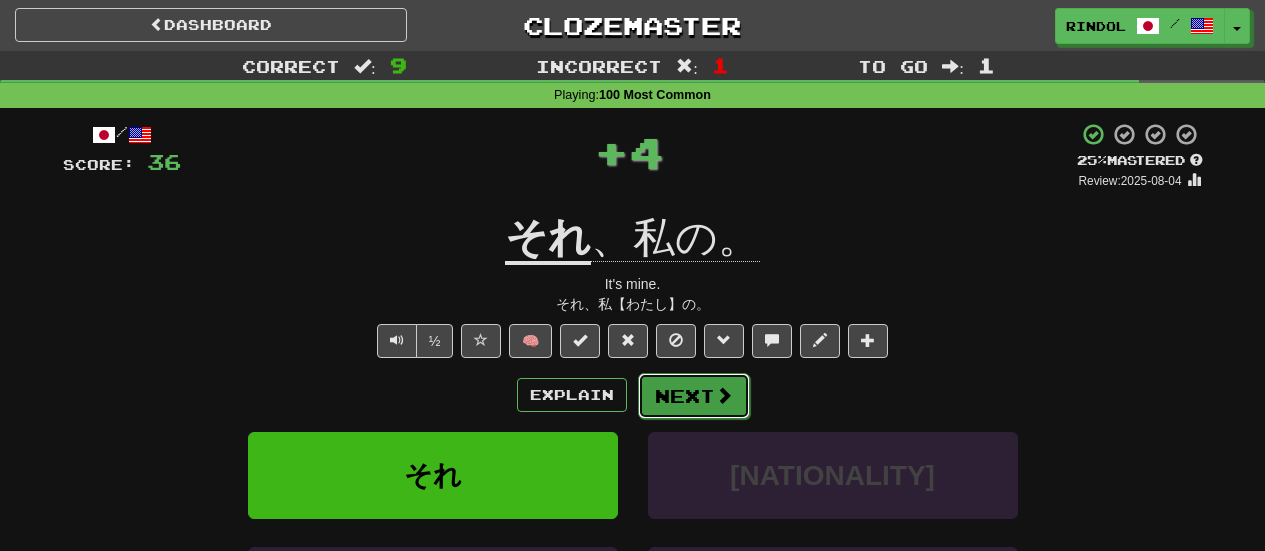 click on "Next" at bounding box center (694, 396) 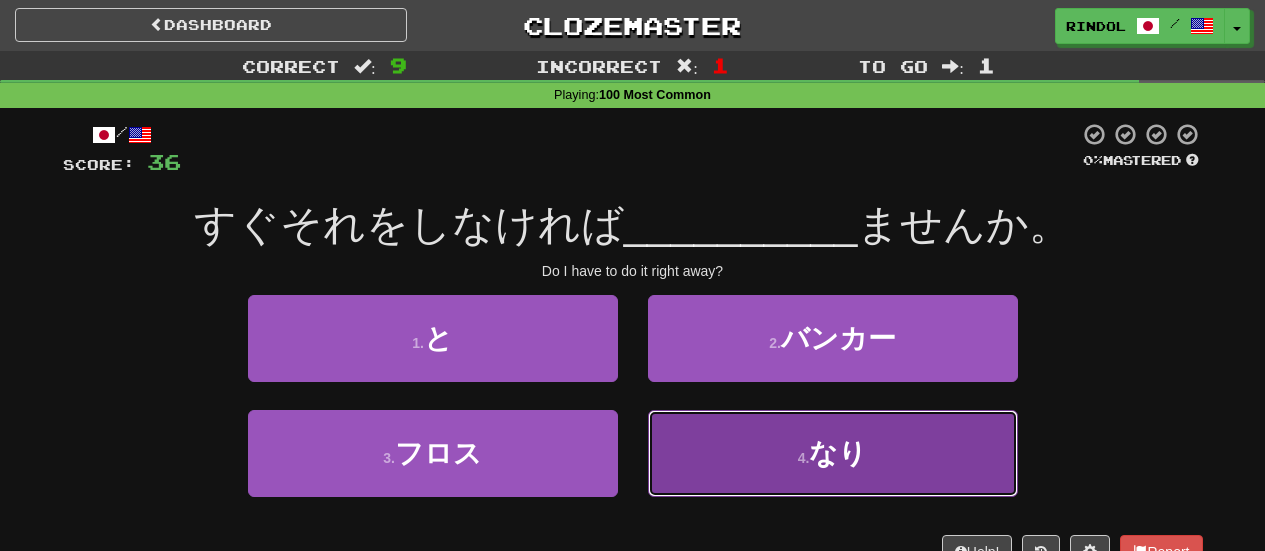 click on "4 .  なり" at bounding box center [833, 453] 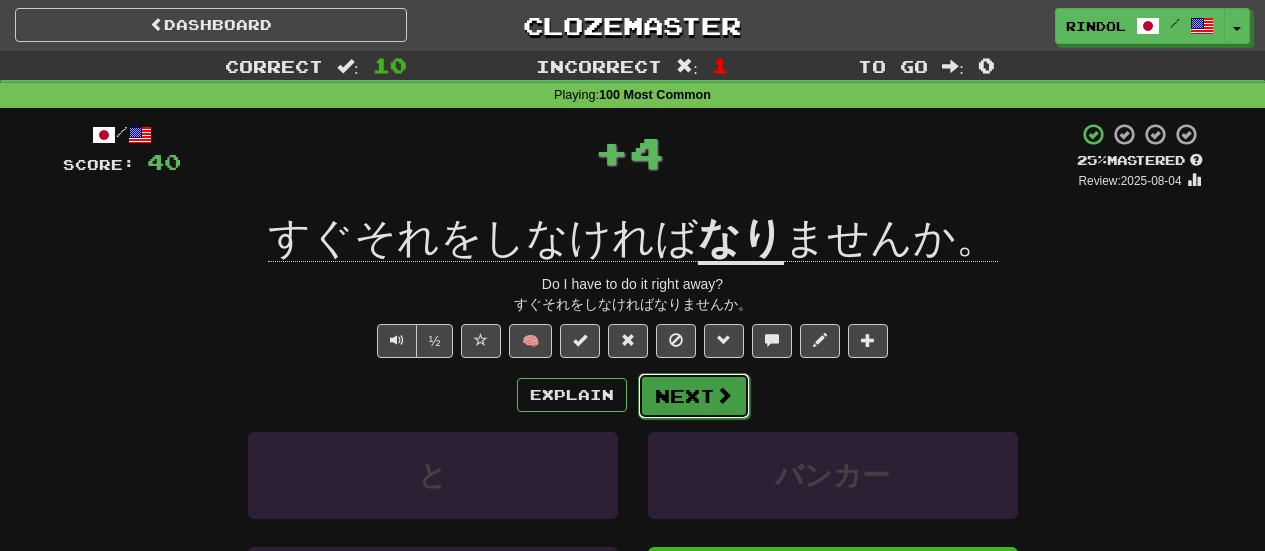 click on "Next" at bounding box center [694, 396] 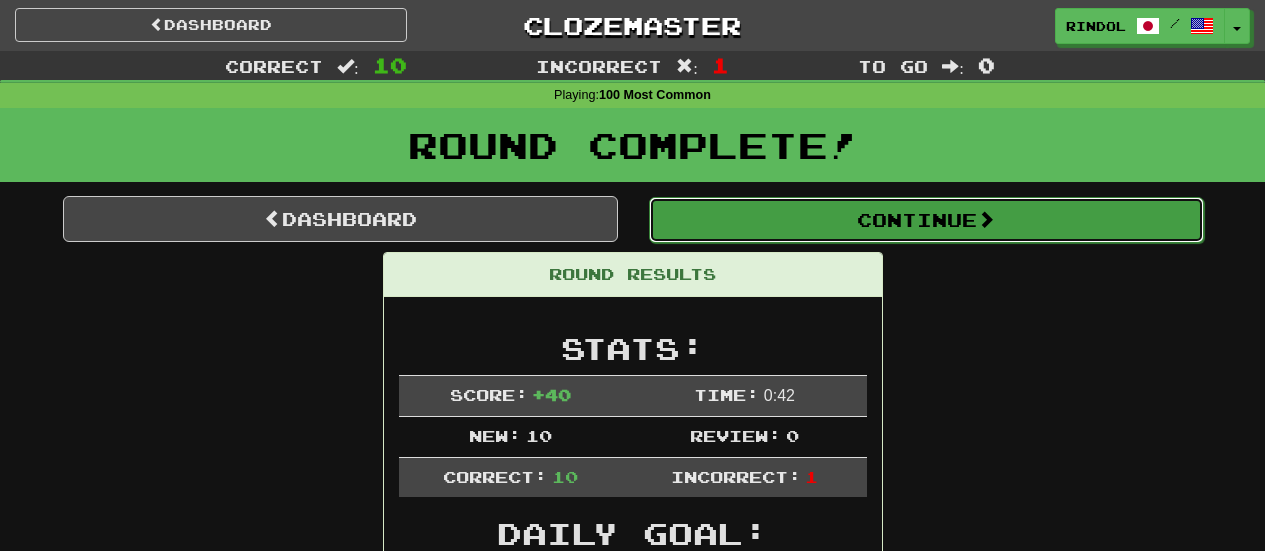click on "Continue" at bounding box center (926, 220) 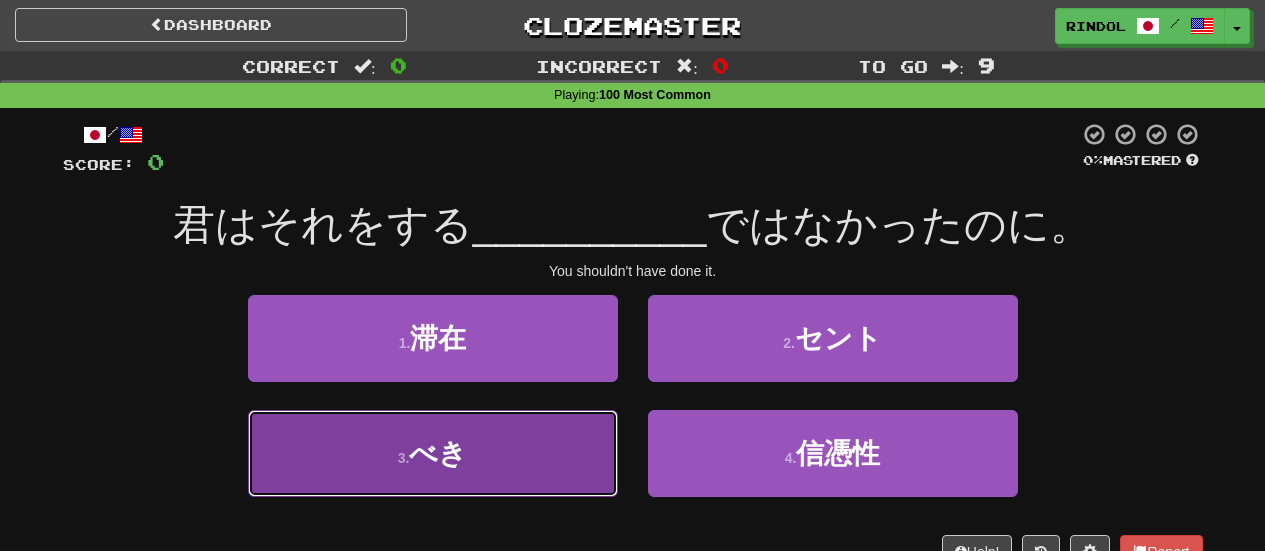 click on "3 .  べき" at bounding box center (433, 453) 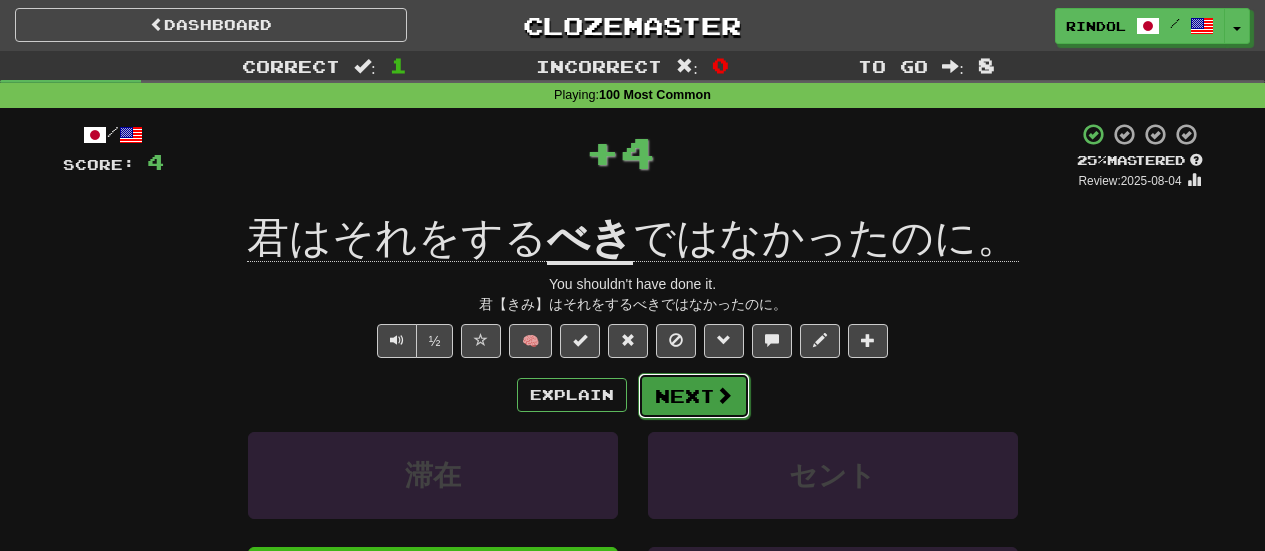 click on "Next" at bounding box center [694, 396] 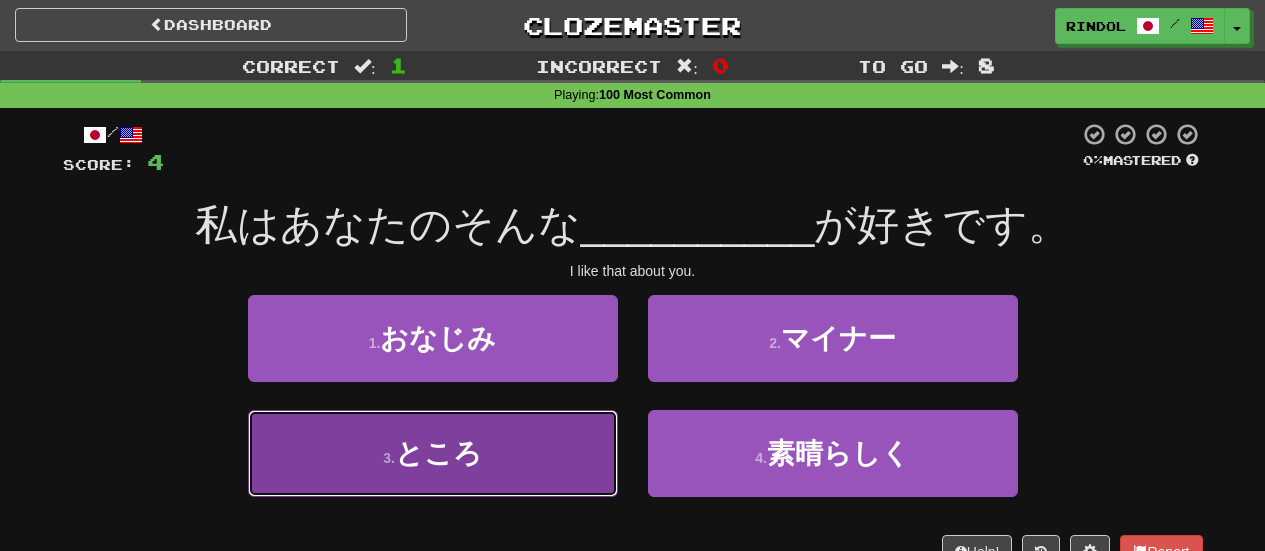 click on "3 .  ところ" at bounding box center (433, 453) 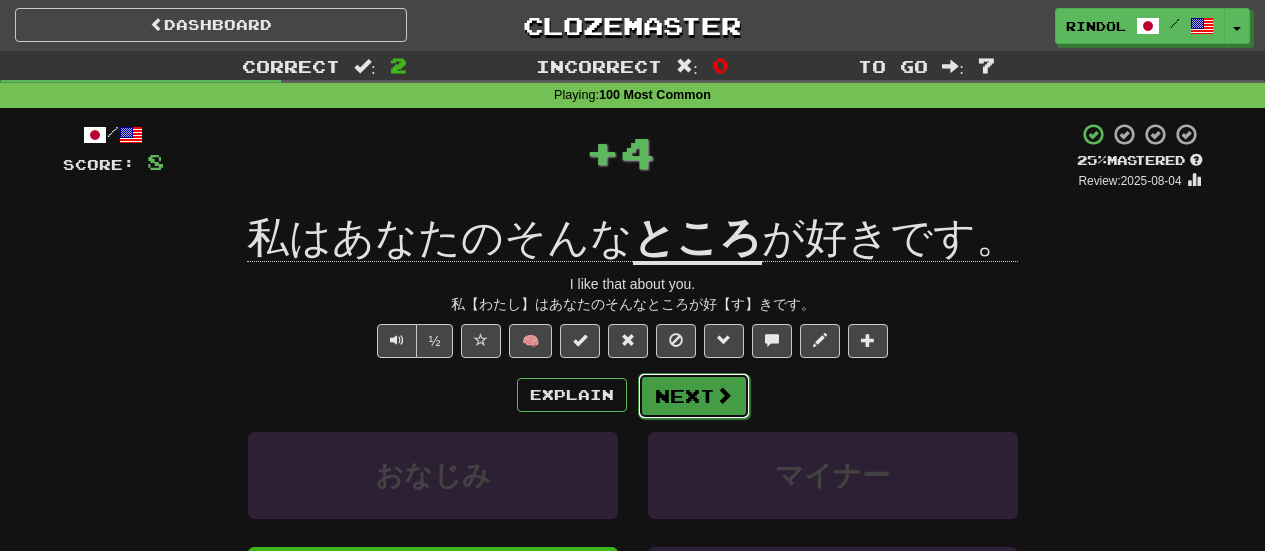 click on "Next" at bounding box center (694, 396) 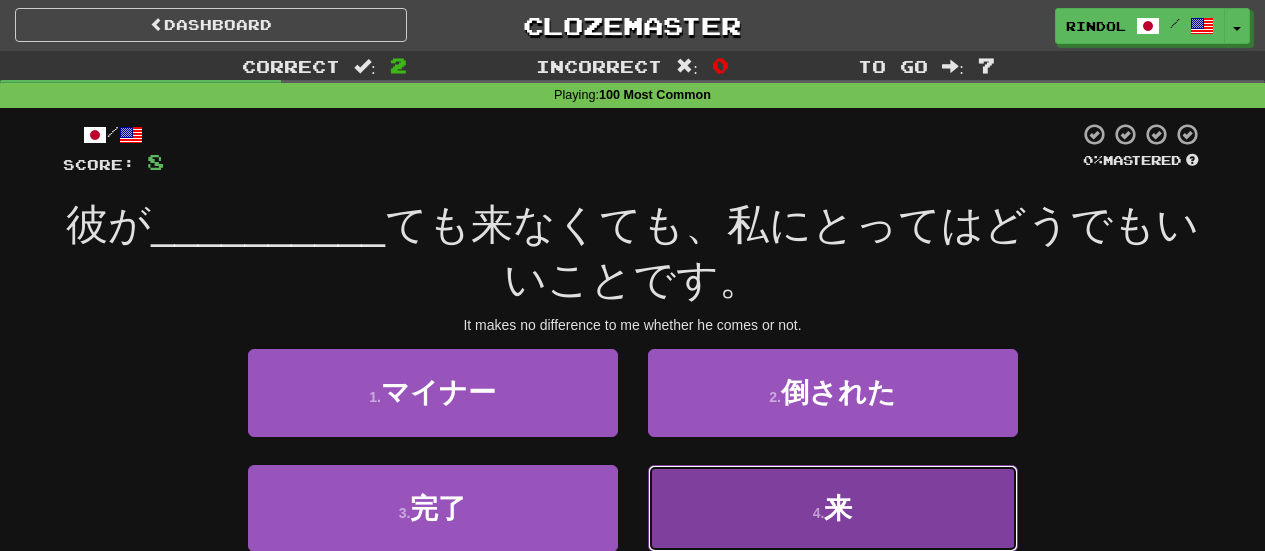 click on "4 .  来" at bounding box center (833, 508) 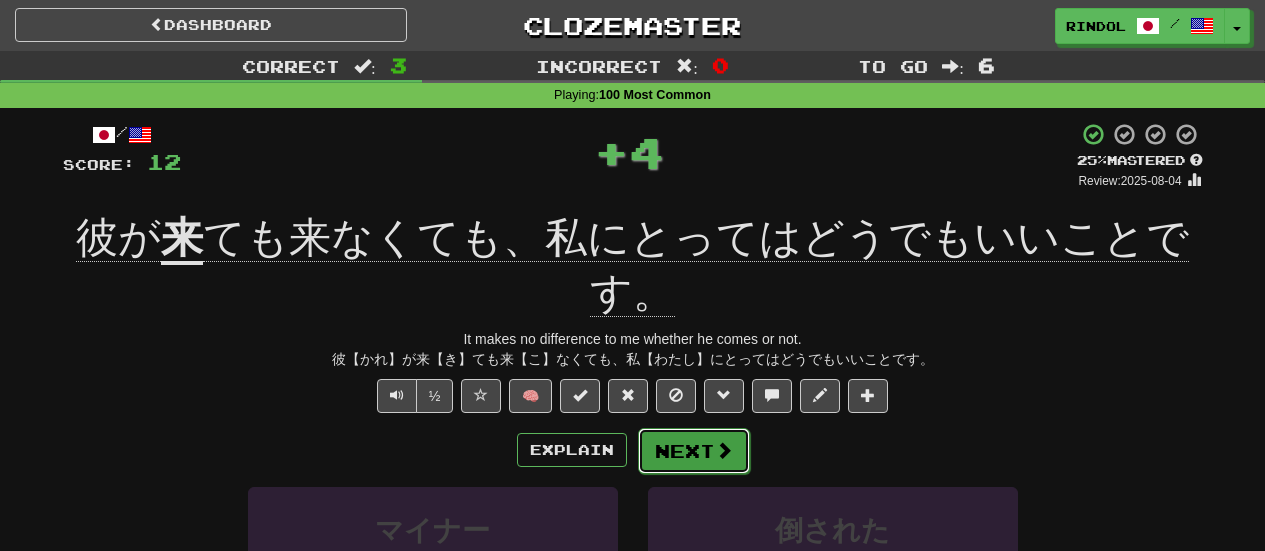 click on "Next" at bounding box center (694, 451) 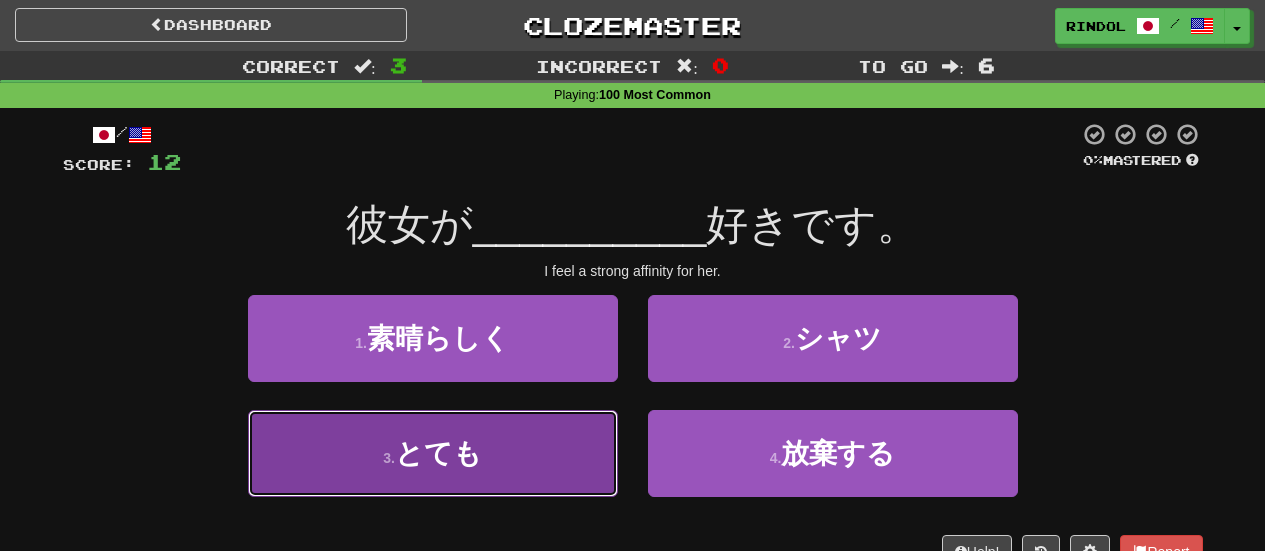 drag, startPoint x: 599, startPoint y: 448, endPoint x: 586, endPoint y: 452, distance: 13.601471 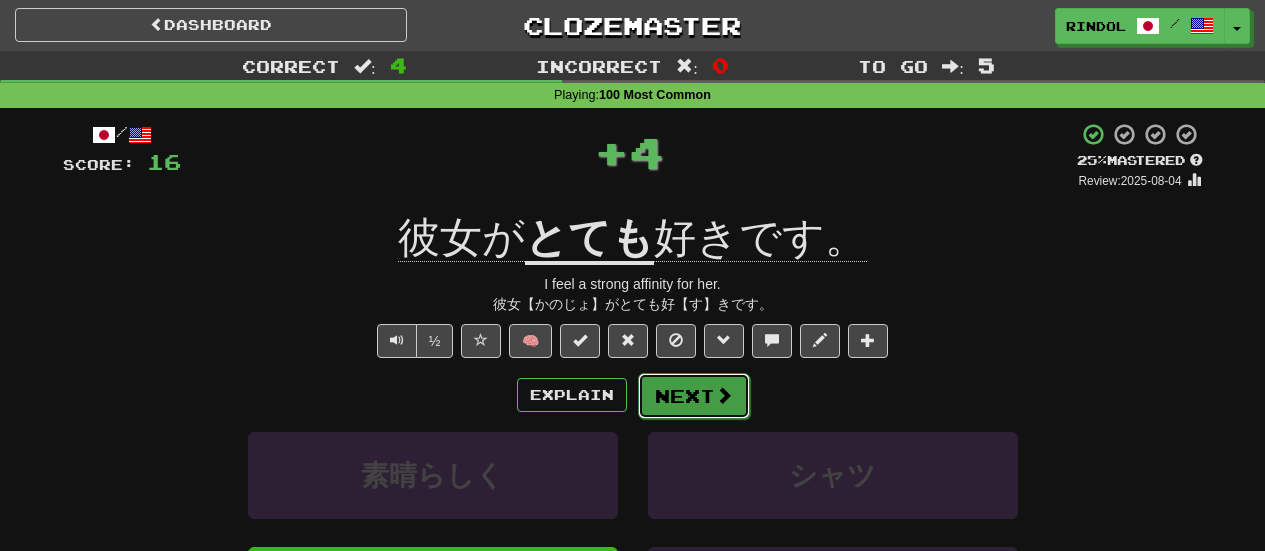 click on "Next" at bounding box center [694, 396] 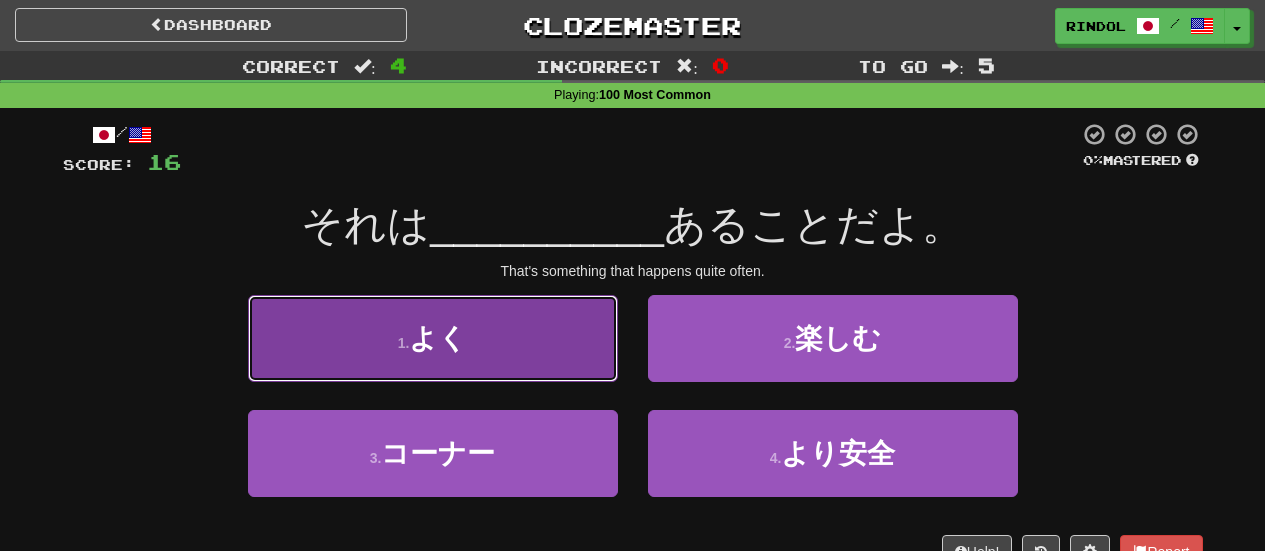 click on "1 .  よく" at bounding box center [433, 338] 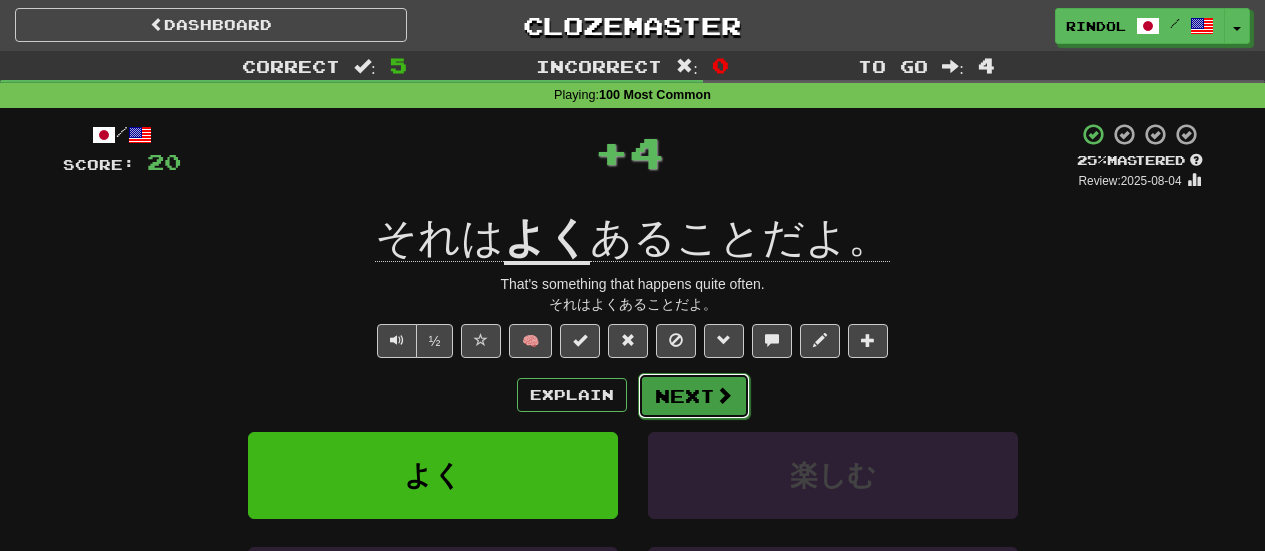 click on "Next" at bounding box center (694, 396) 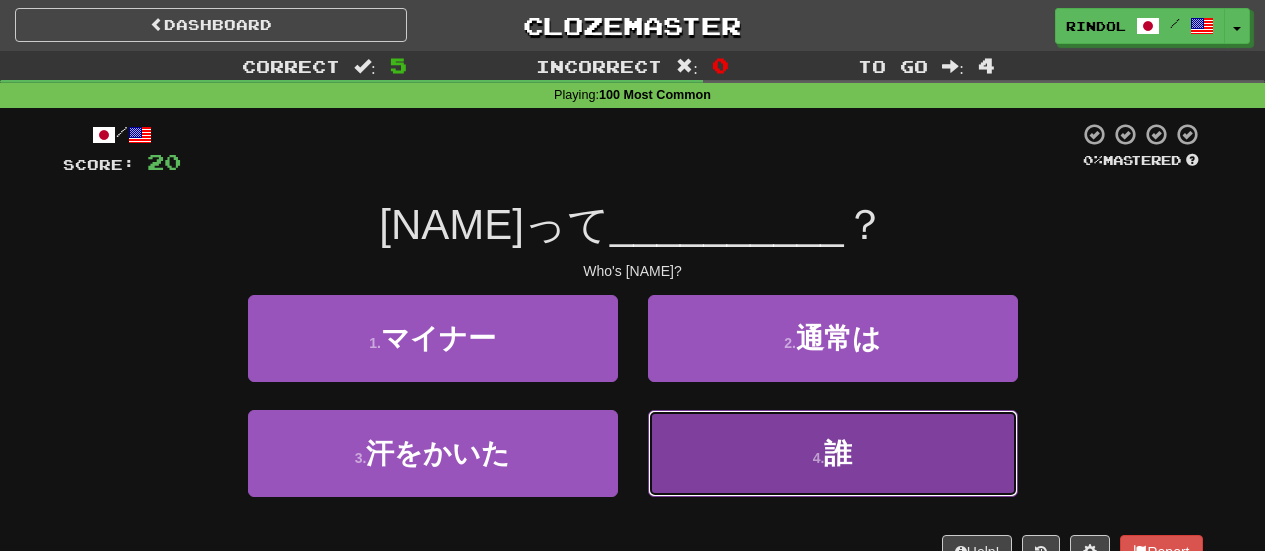 click on "4 .  誰" at bounding box center (833, 453) 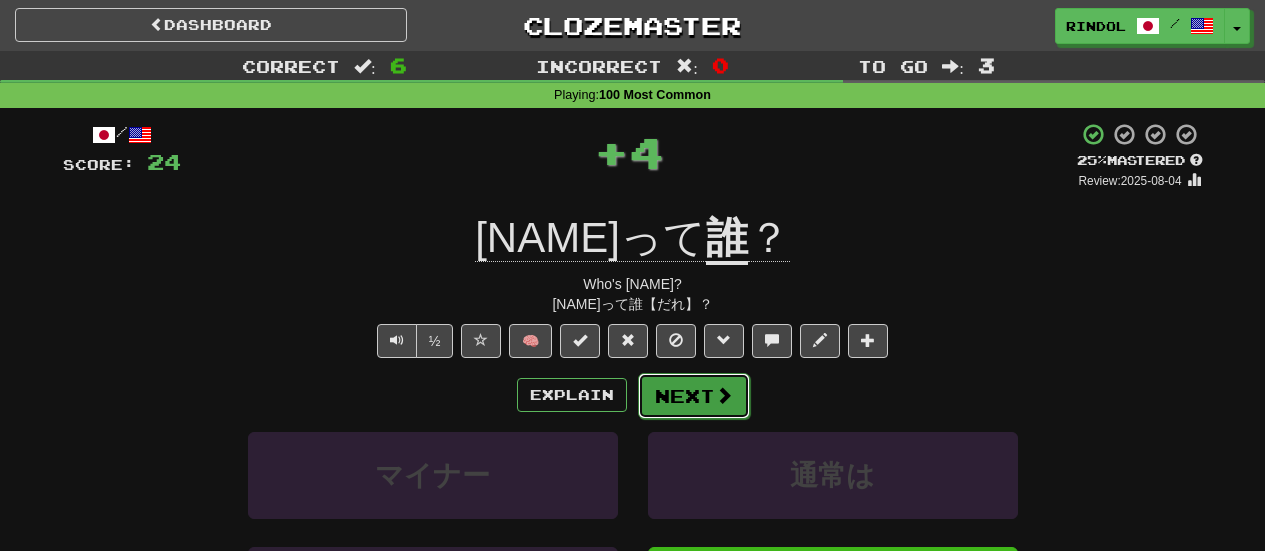 click on "Next" at bounding box center [694, 396] 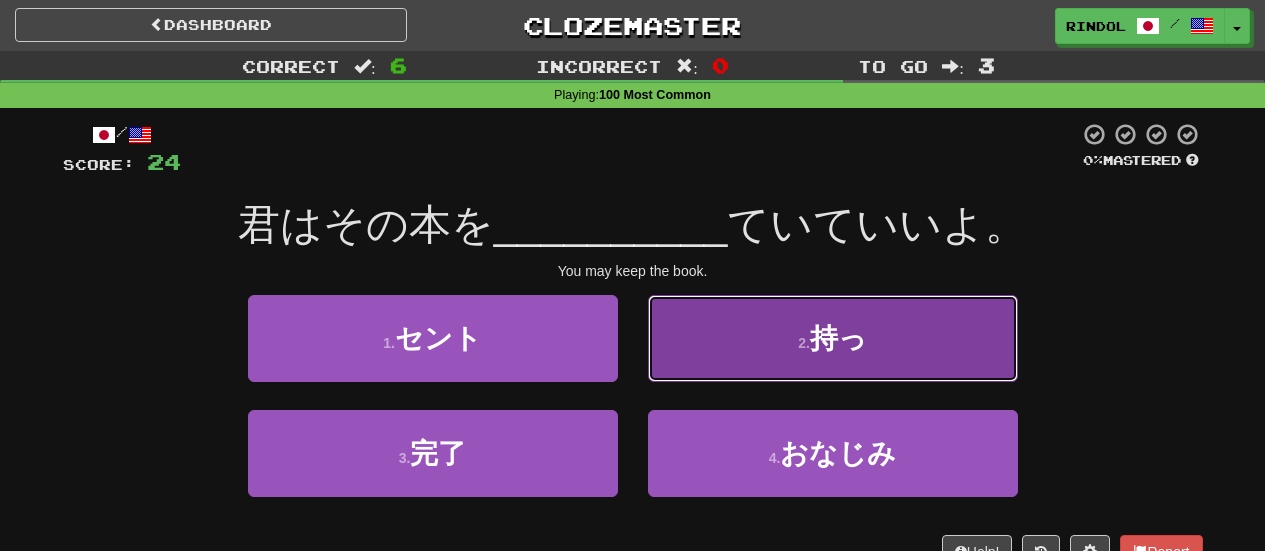 click on "2 .  持っ" at bounding box center [833, 338] 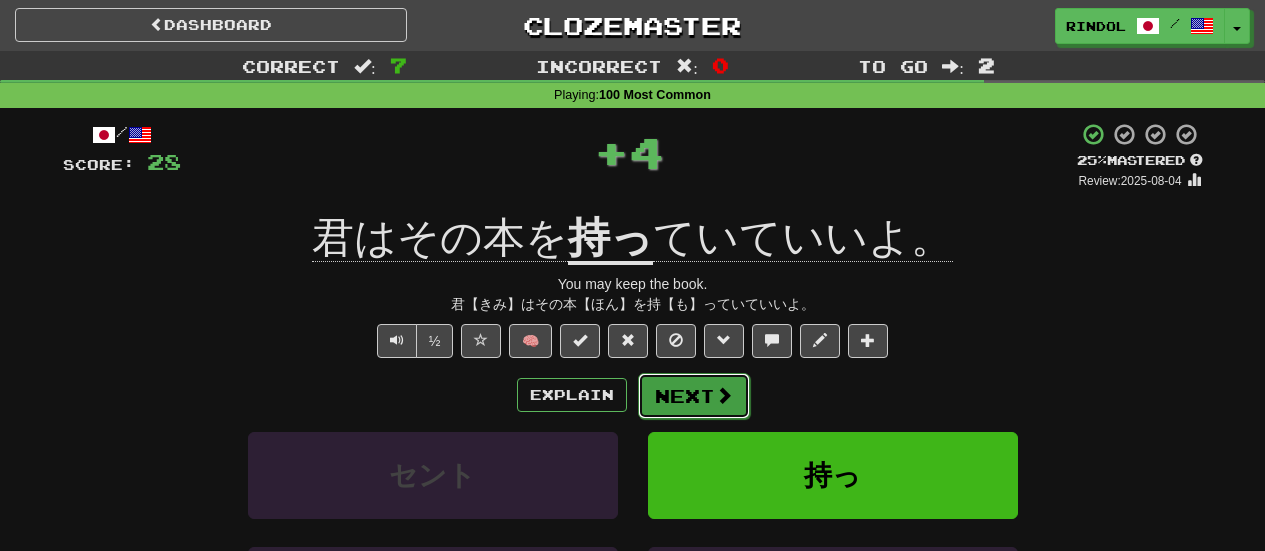 click on "Next" at bounding box center [694, 396] 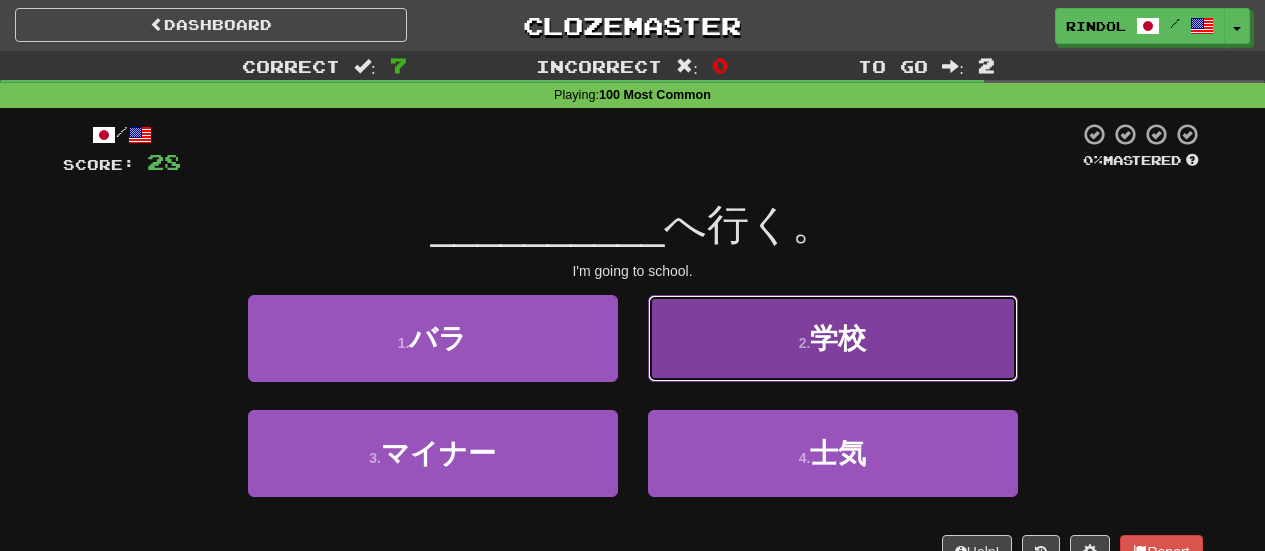 click on "2 .  学校" at bounding box center [833, 338] 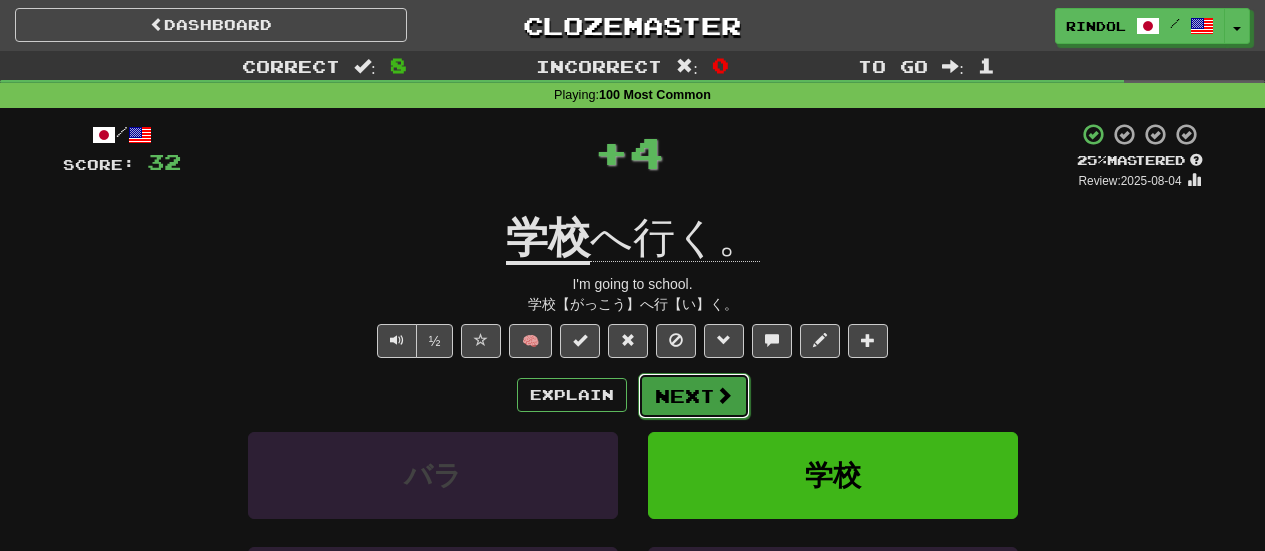 click on "Next" at bounding box center [694, 396] 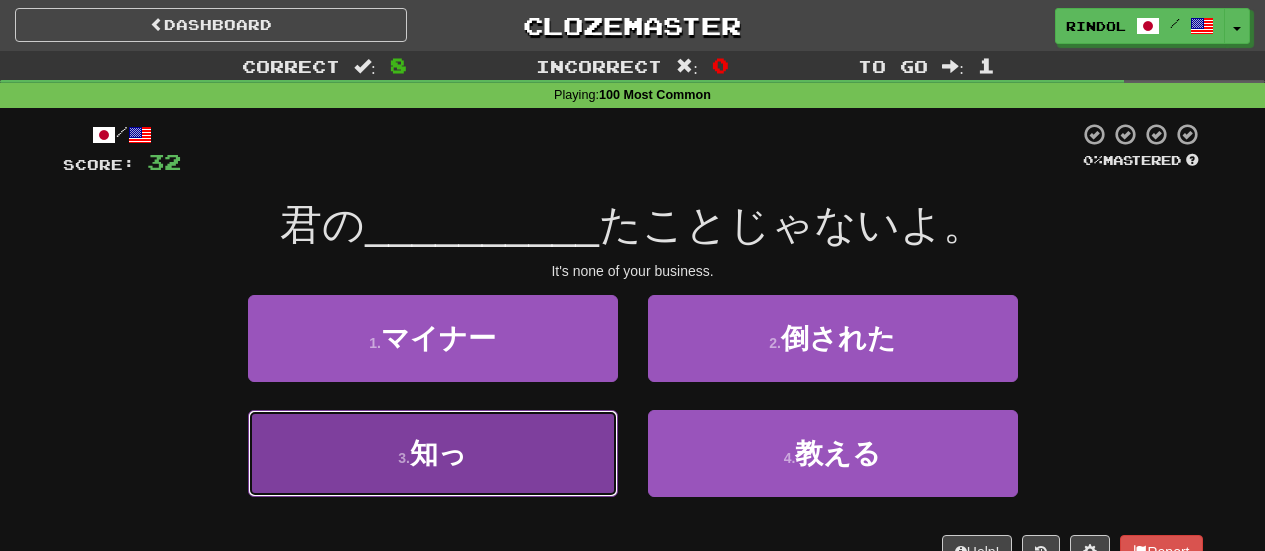 click on "3 .  知っ" at bounding box center [433, 453] 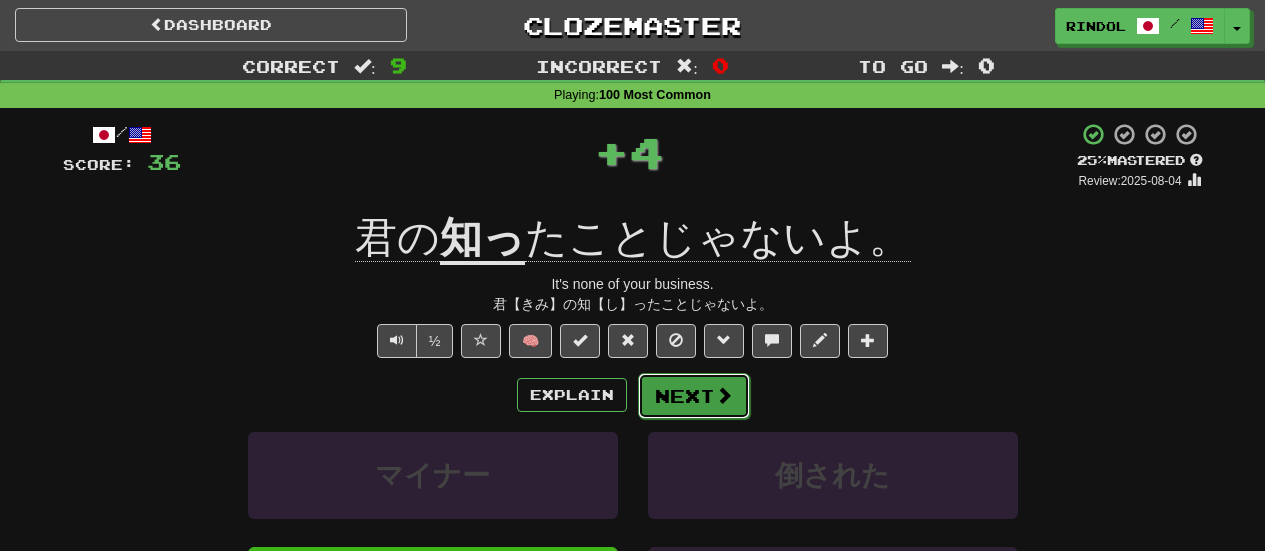 click on "Next" at bounding box center [694, 396] 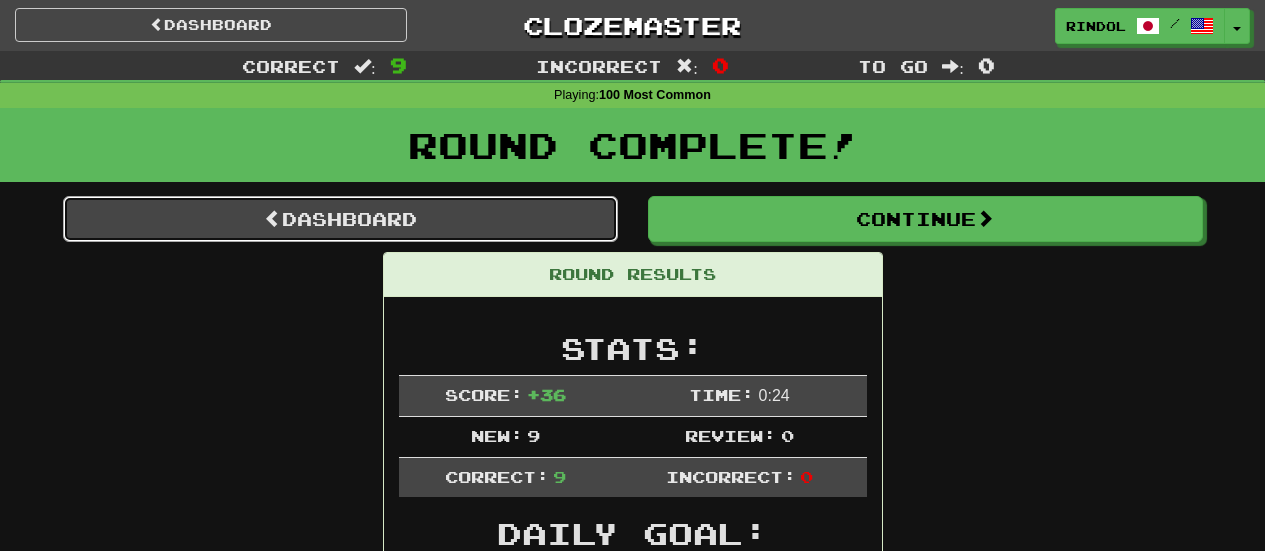 click on "Dashboard" at bounding box center [340, 219] 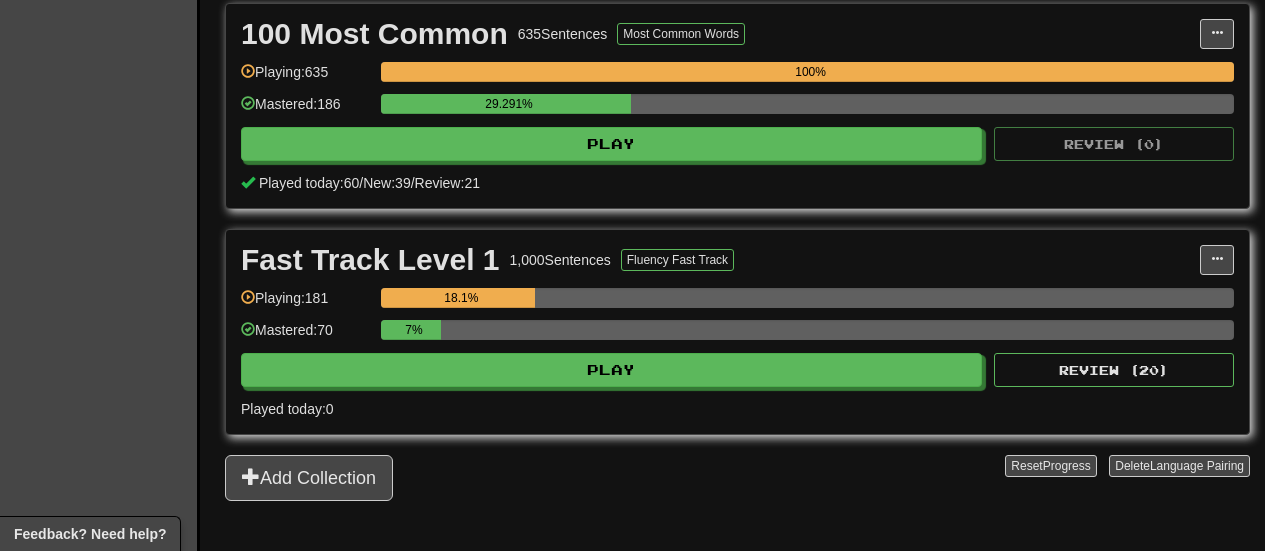 scroll, scrollTop: 503, scrollLeft: 0, axis: vertical 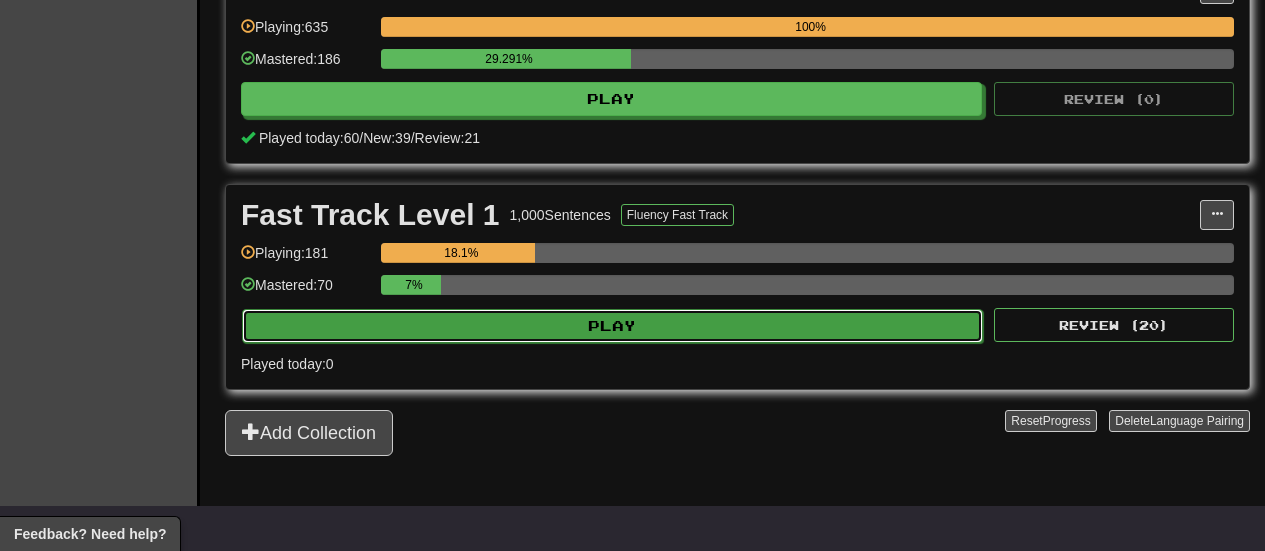 click on "Play" at bounding box center (612, 326) 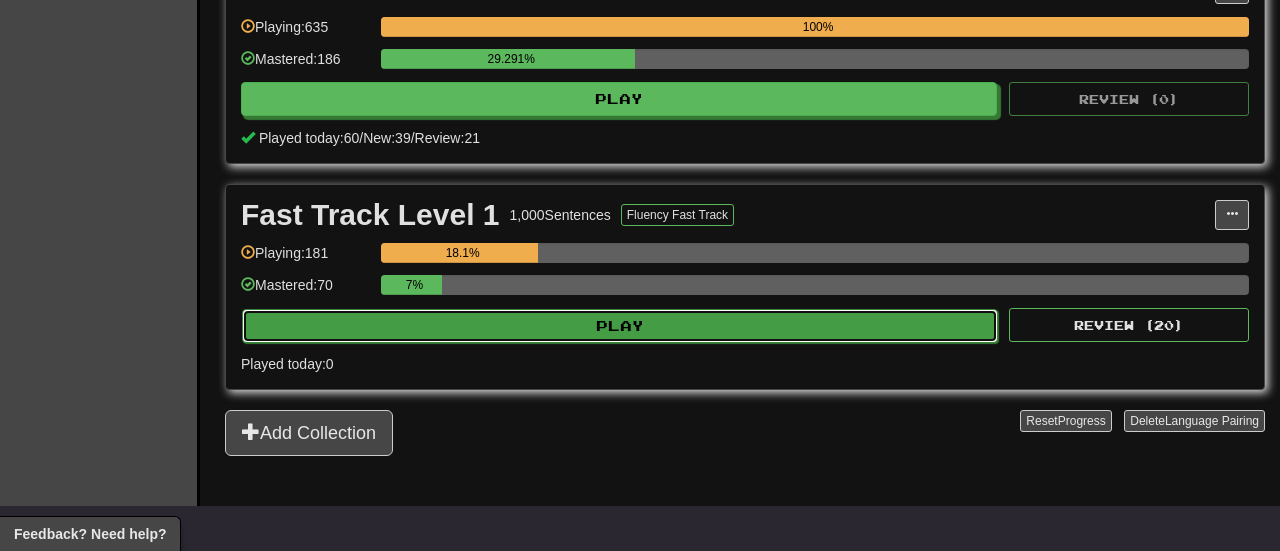 select on "**" 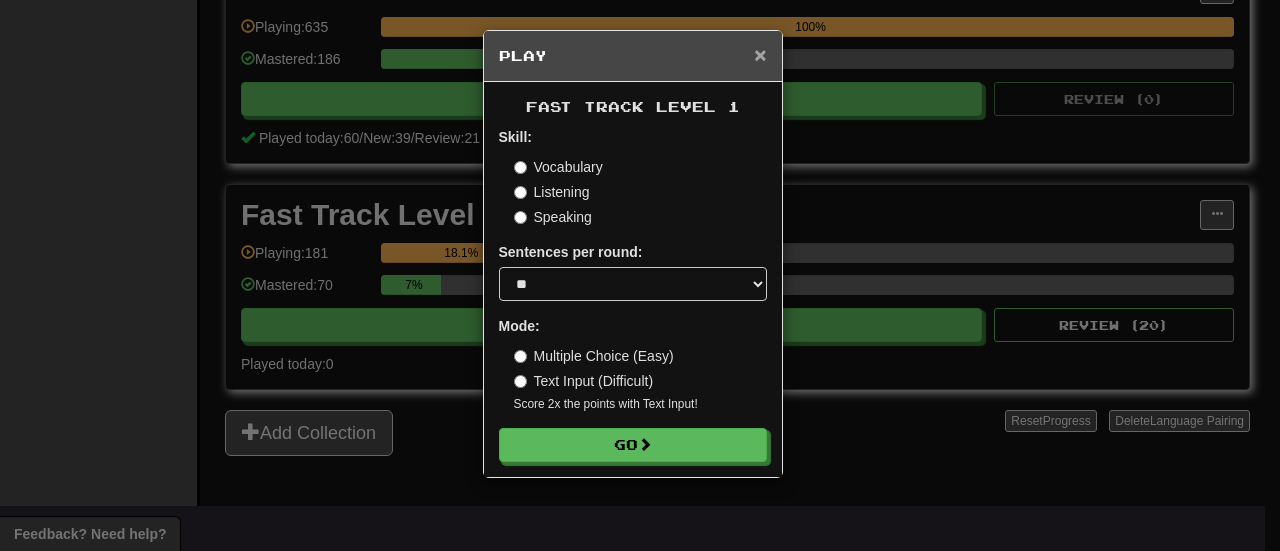 click on "×" at bounding box center [760, 54] 